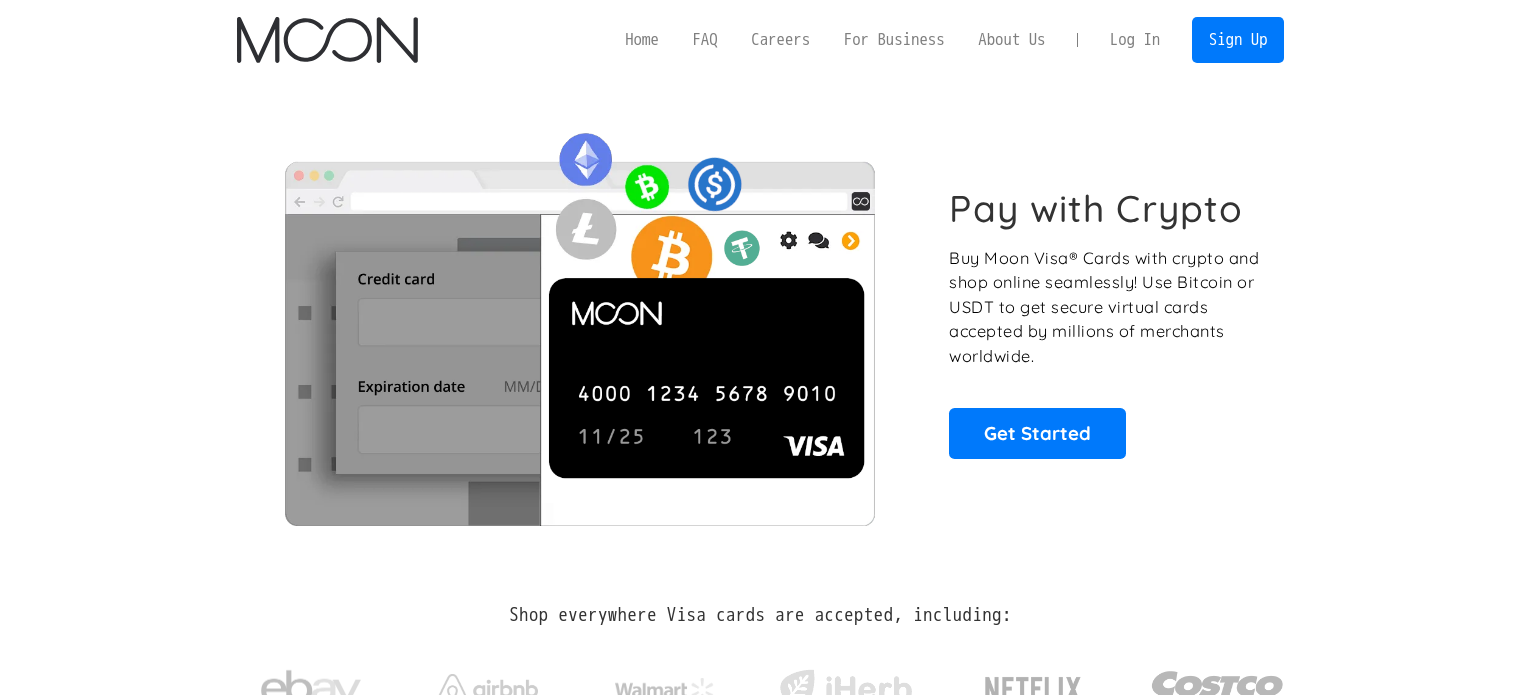 scroll, scrollTop: 0, scrollLeft: 0, axis: both 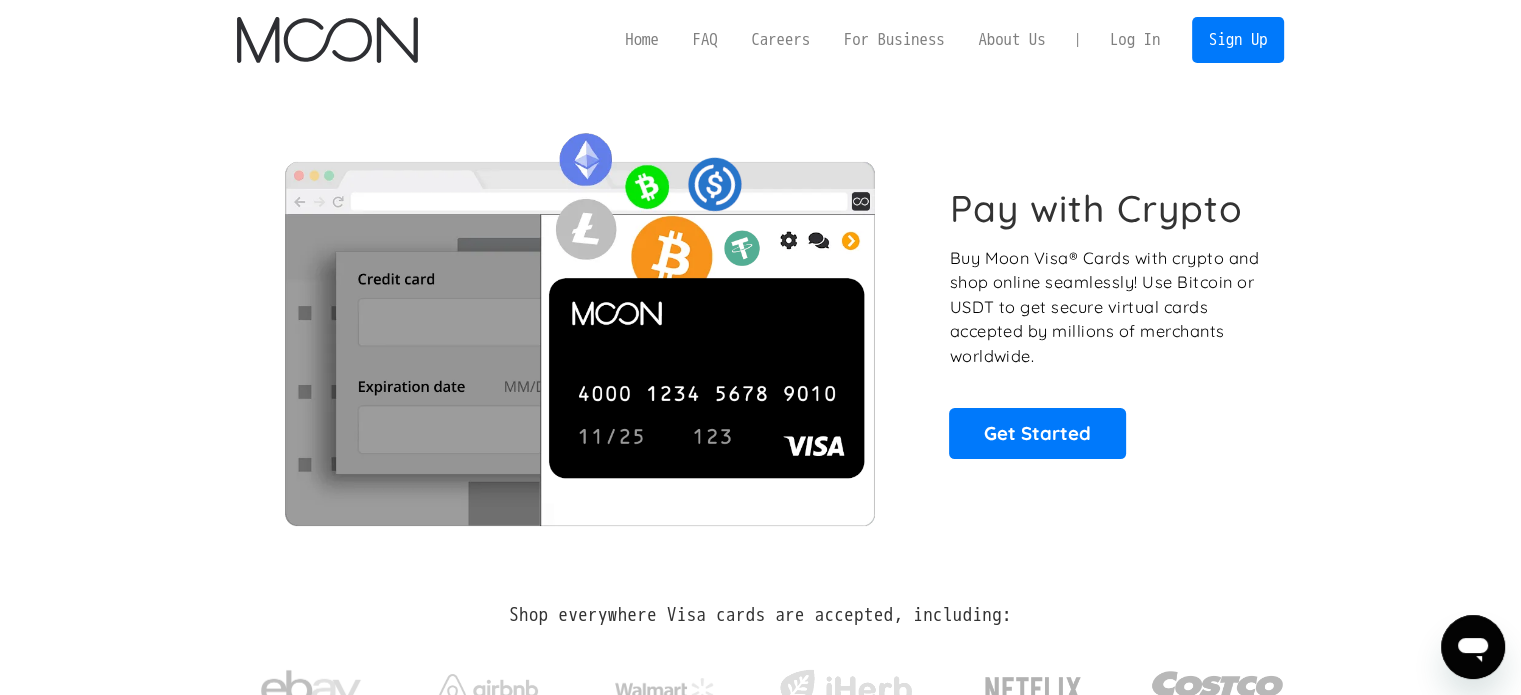 click on "Log In" at bounding box center [1135, 40] 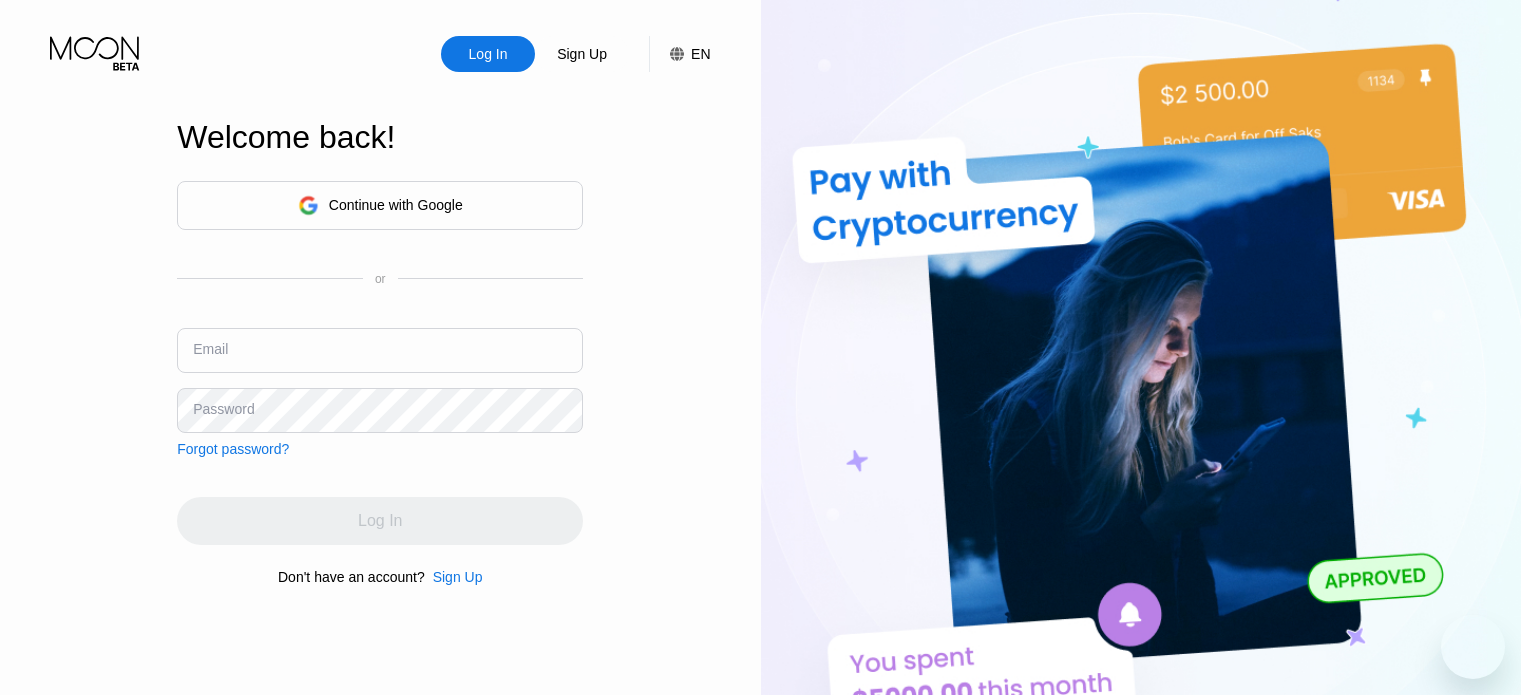 scroll, scrollTop: 0, scrollLeft: 0, axis: both 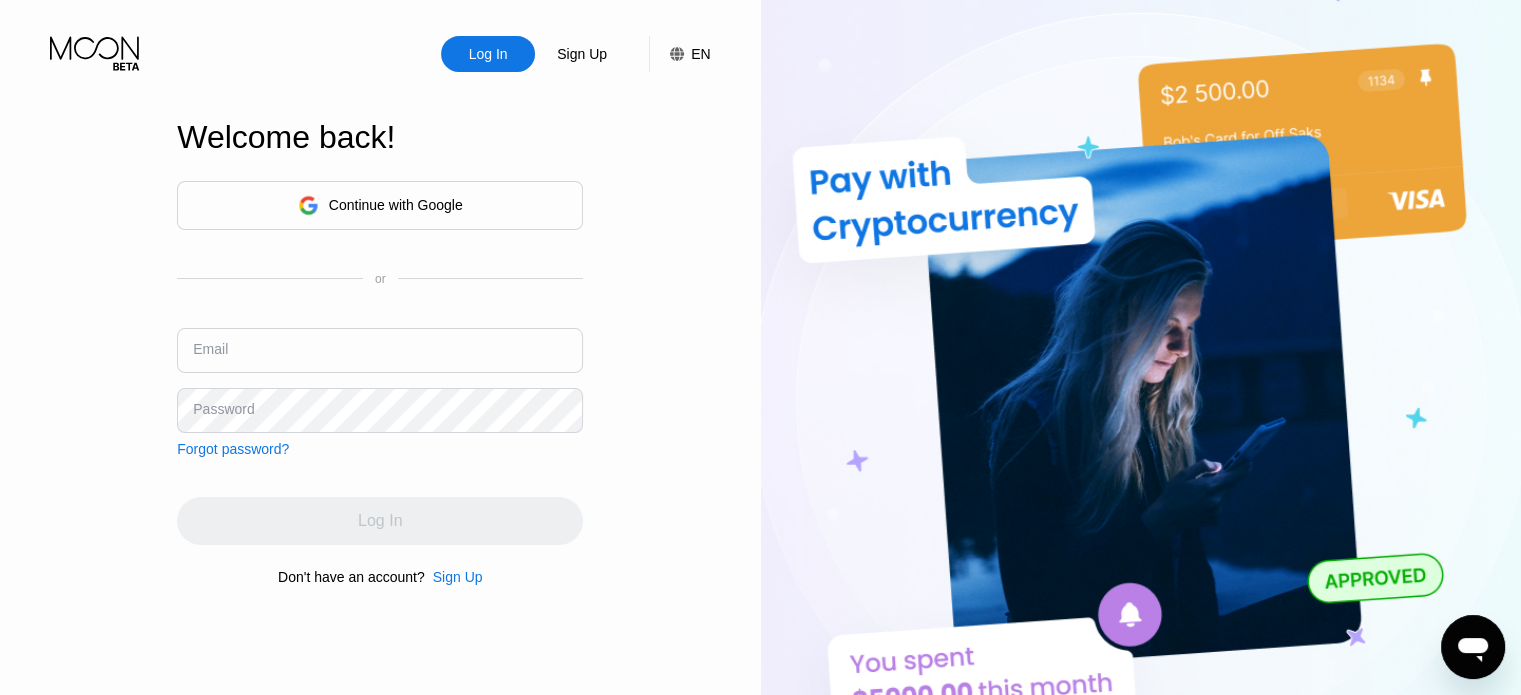 click on "Continue with Google or Email Password Forgot password?" at bounding box center (380, 319) 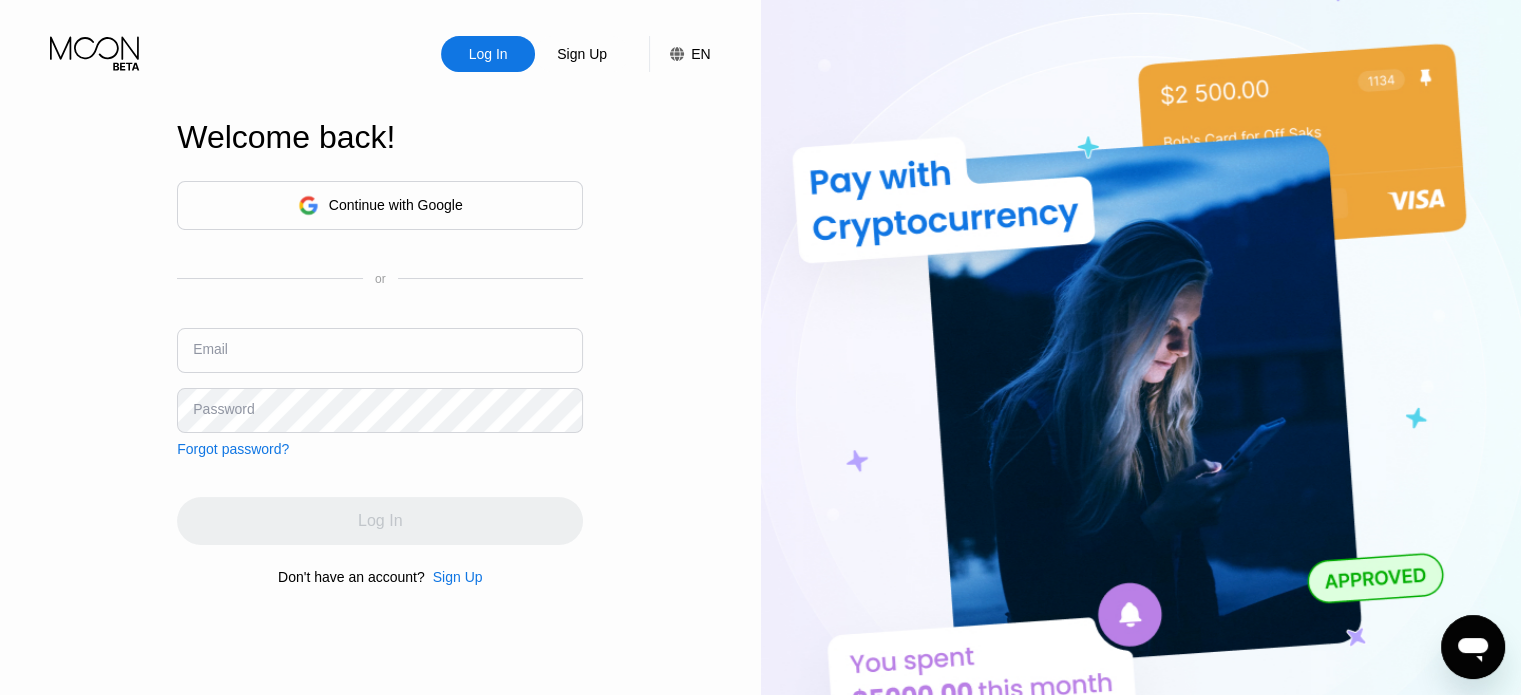 click at bounding box center (380, 350) 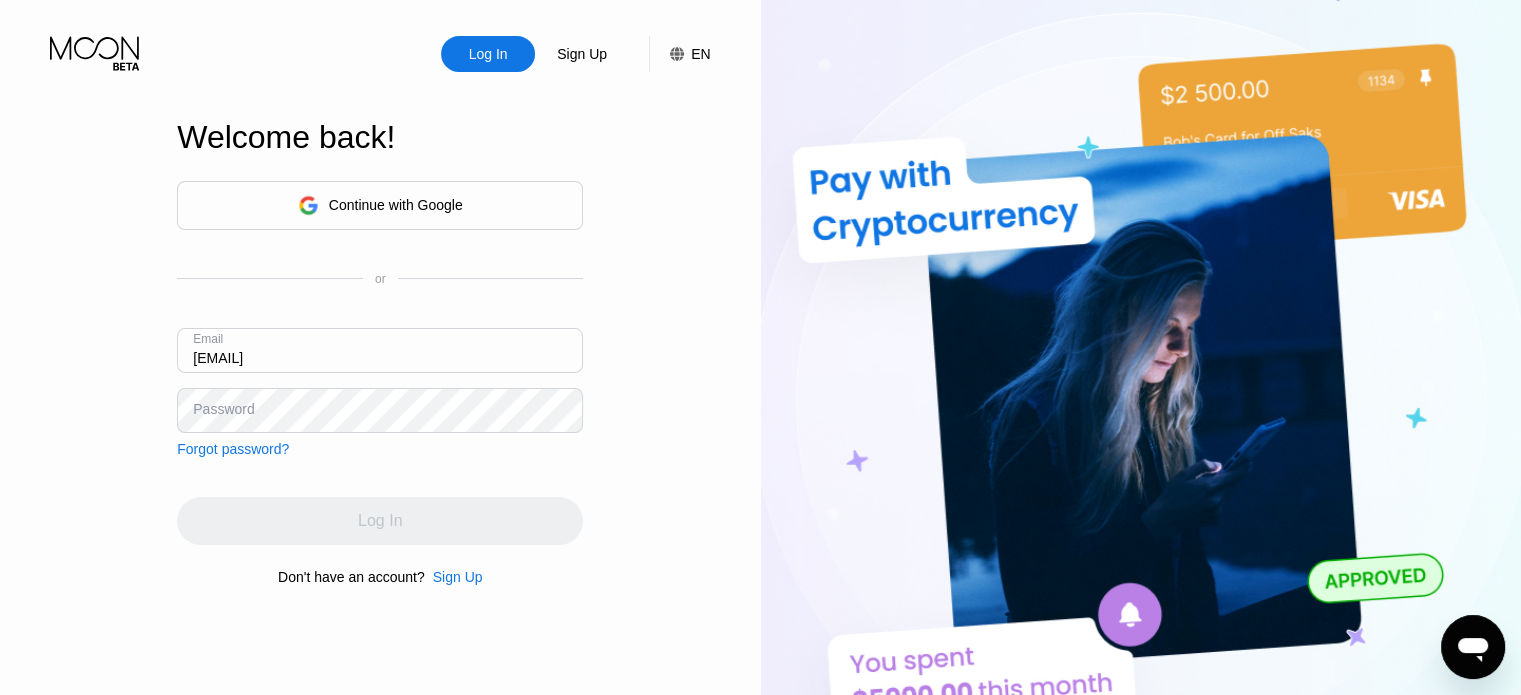 type on "[EMAIL]" 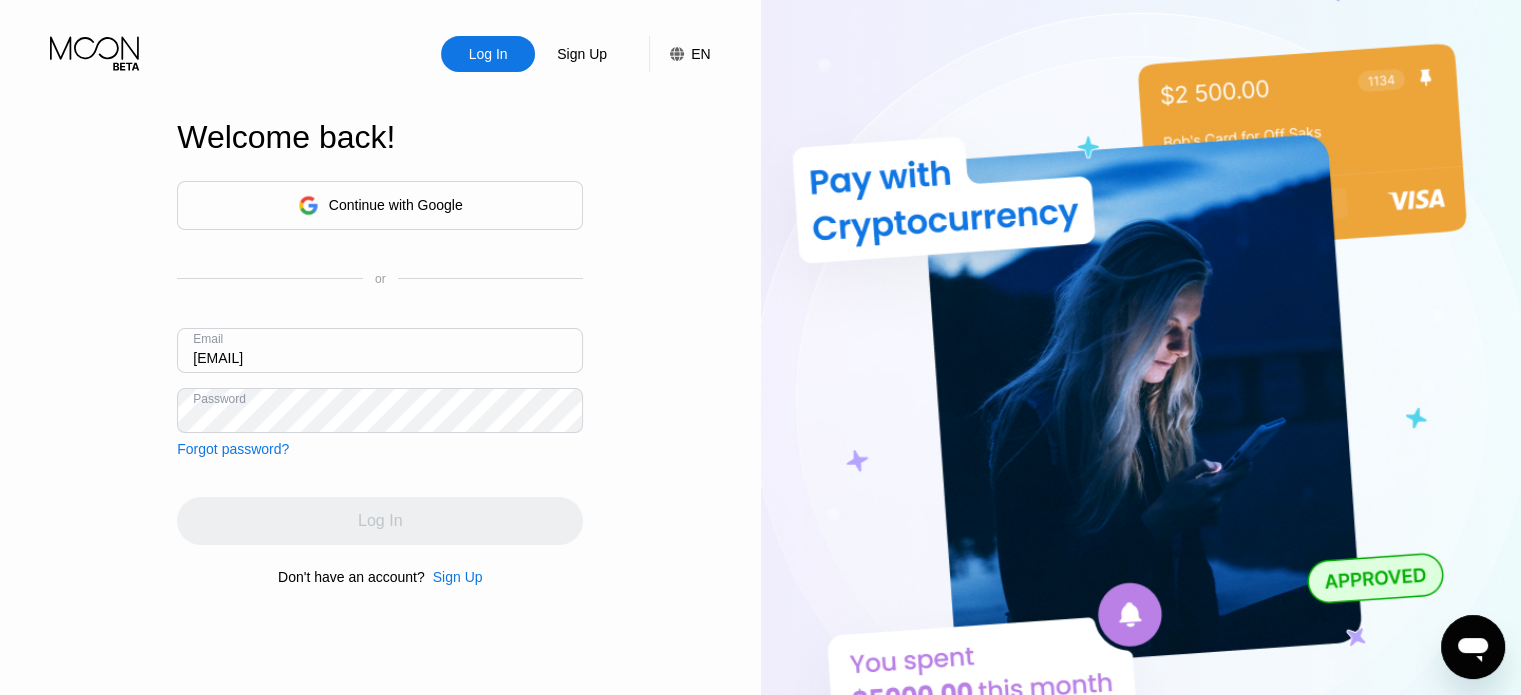 click on "Log In" at bounding box center (380, 521) 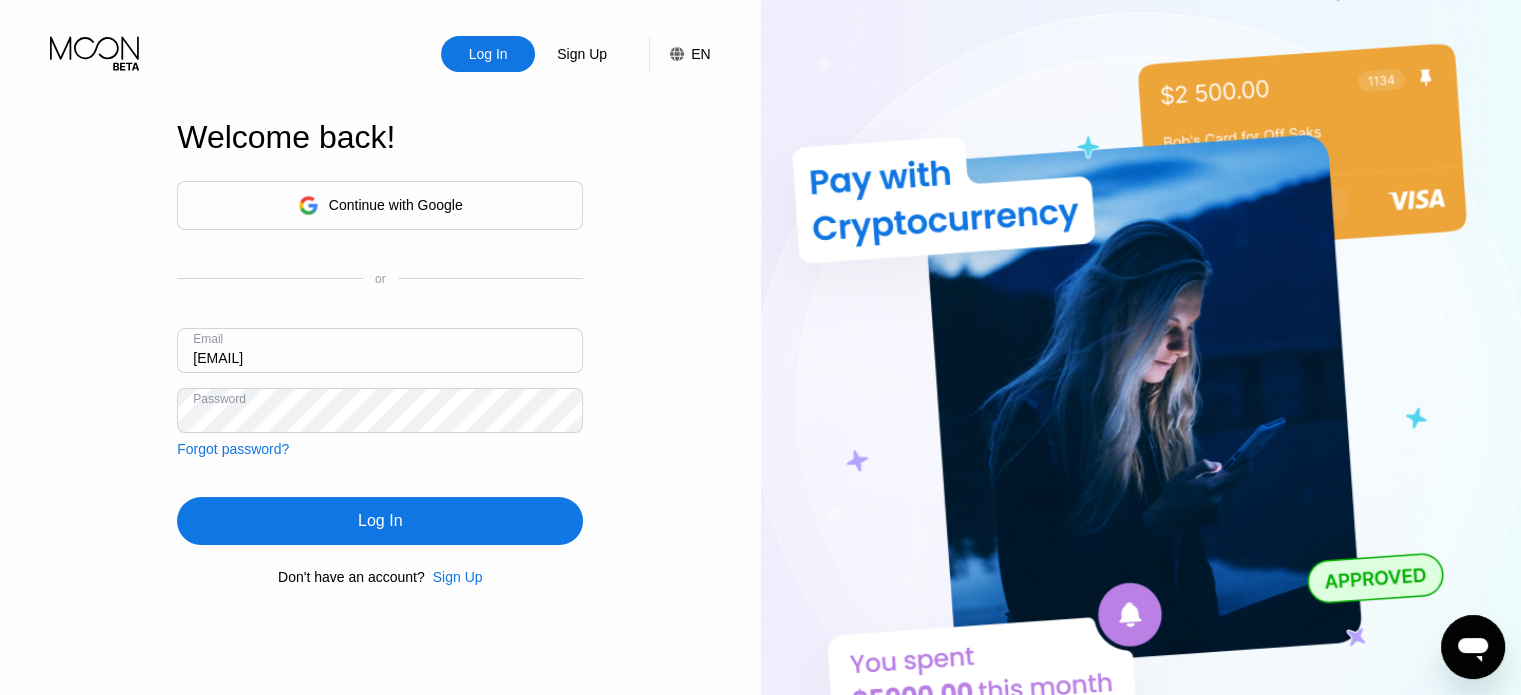click on "Log In" at bounding box center [380, 521] 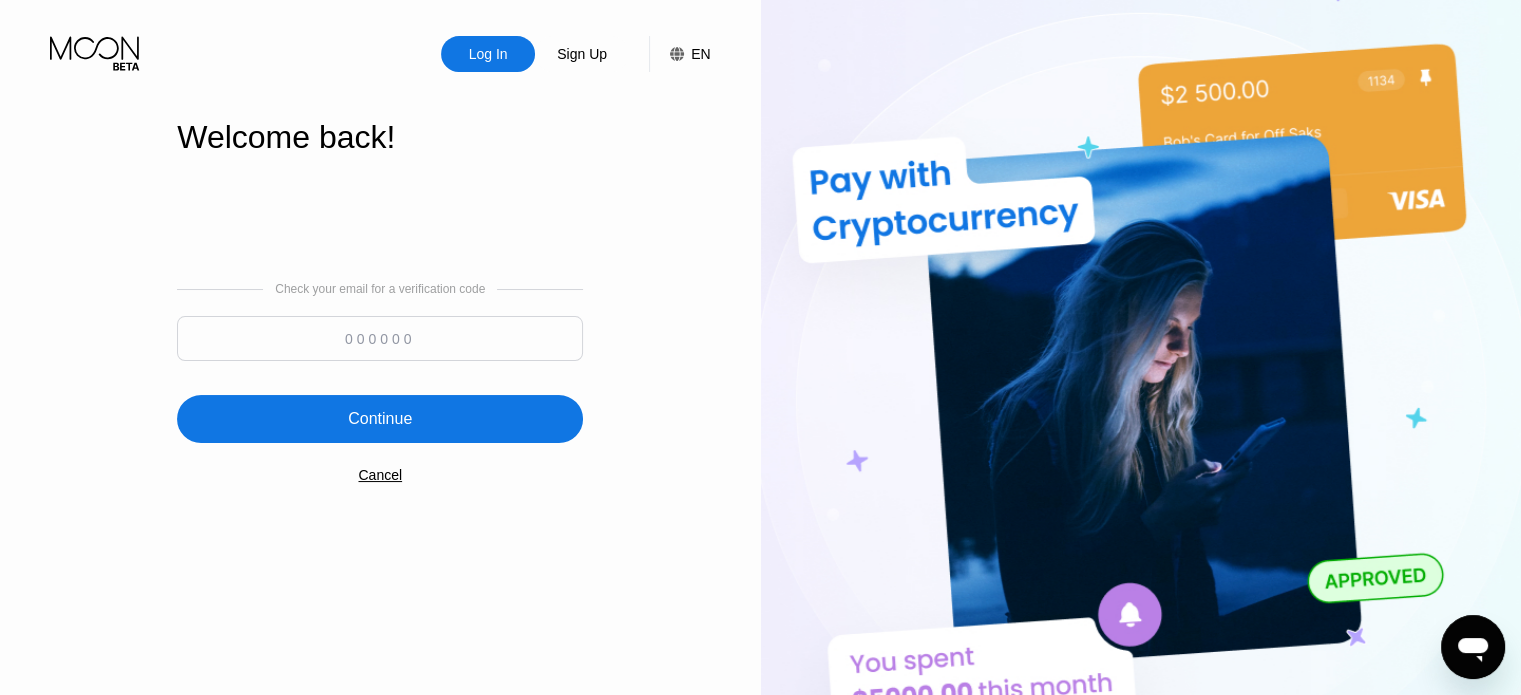 click at bounding box center [380, 338] 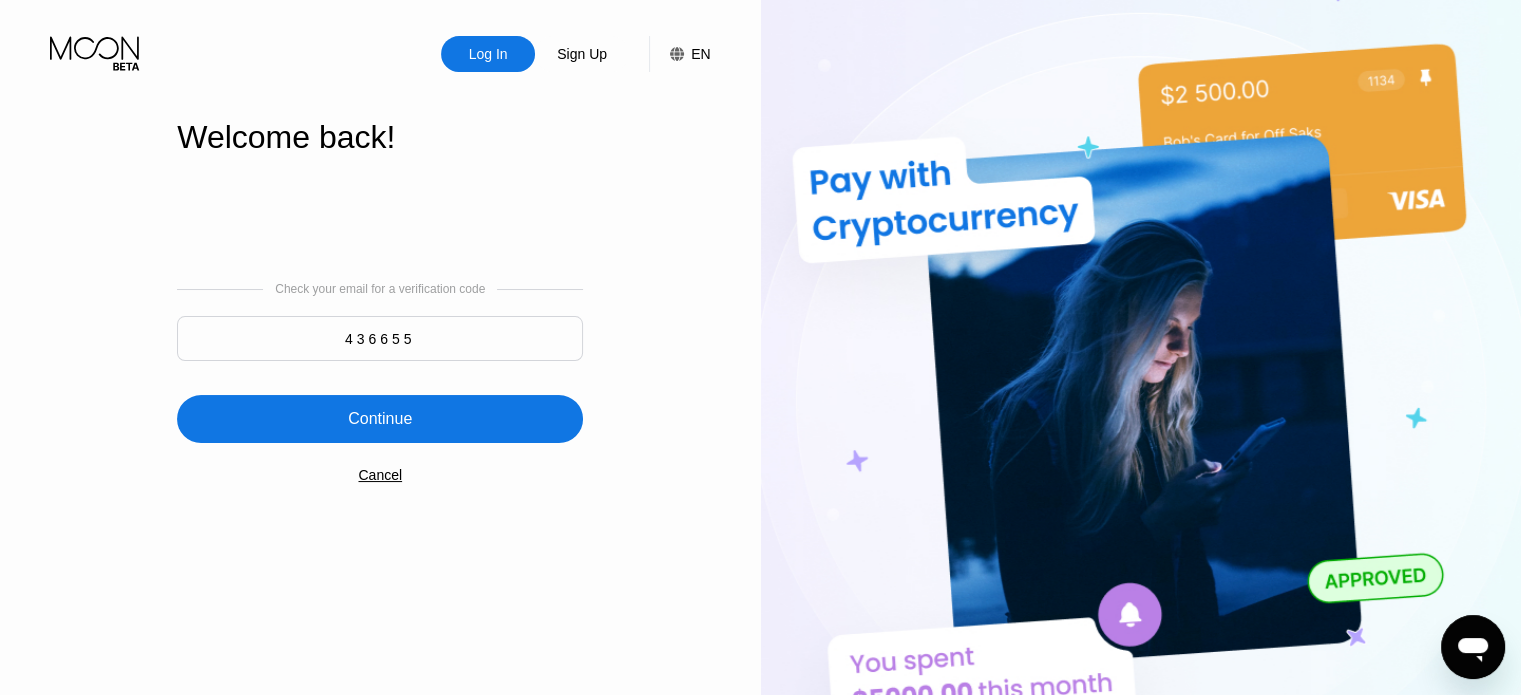 type on "436655" 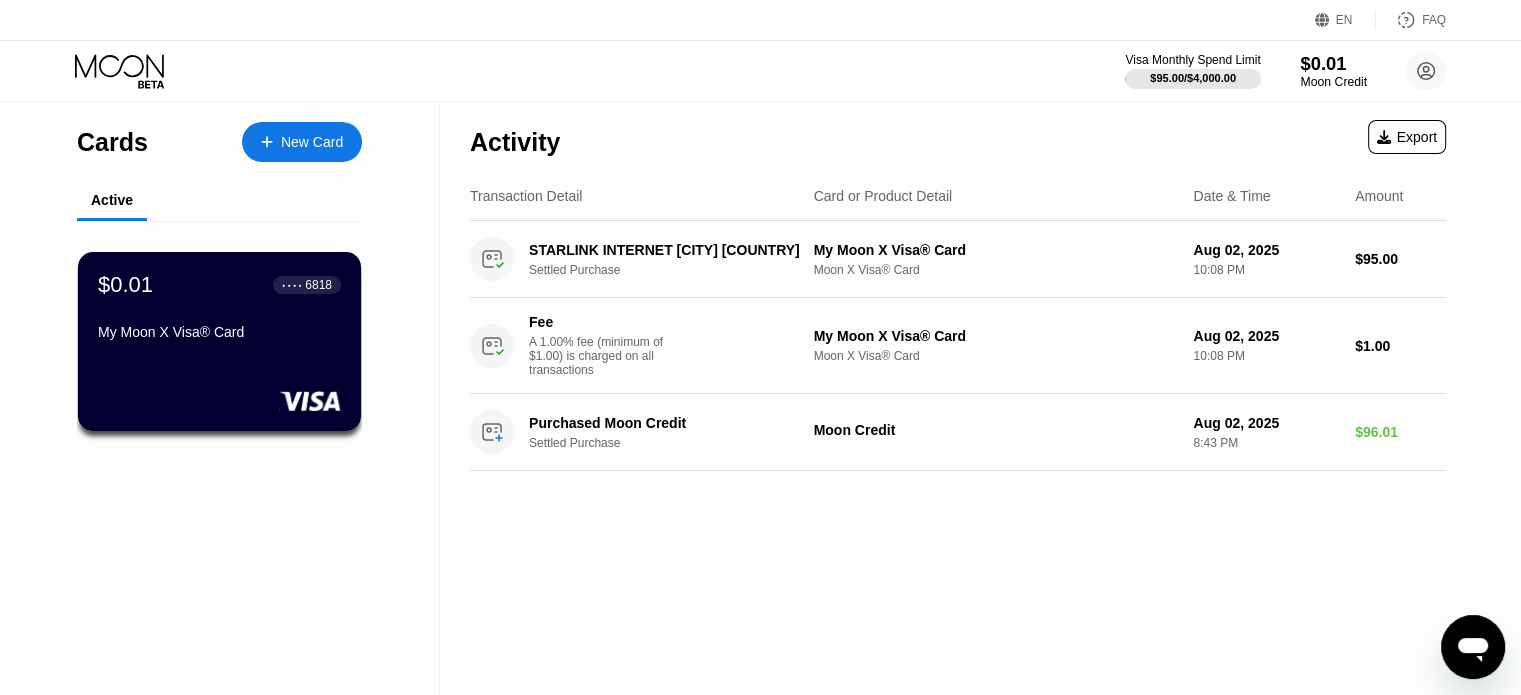 click on "Moon Credit" at bounding box center (1333, 82) 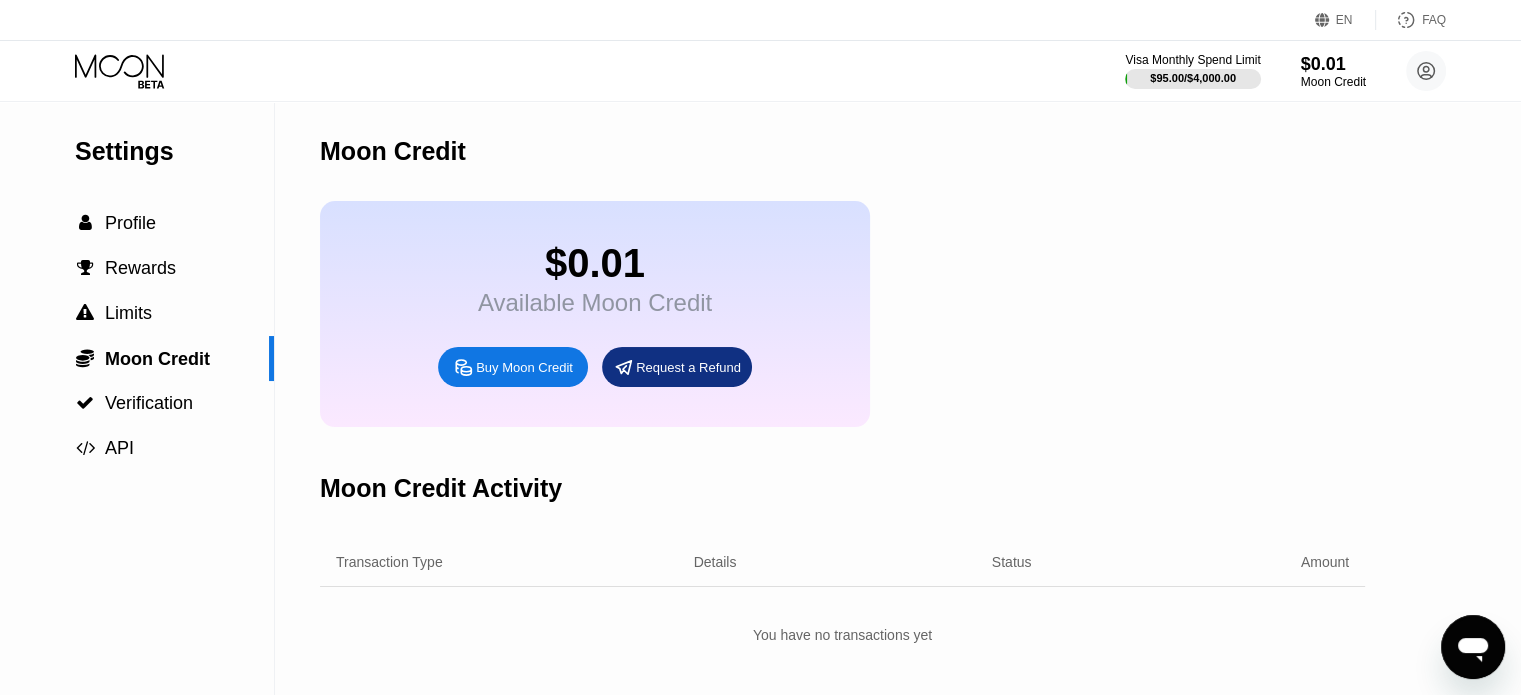 click on "Buy Moon Credit" at bounding box center [524, 367] 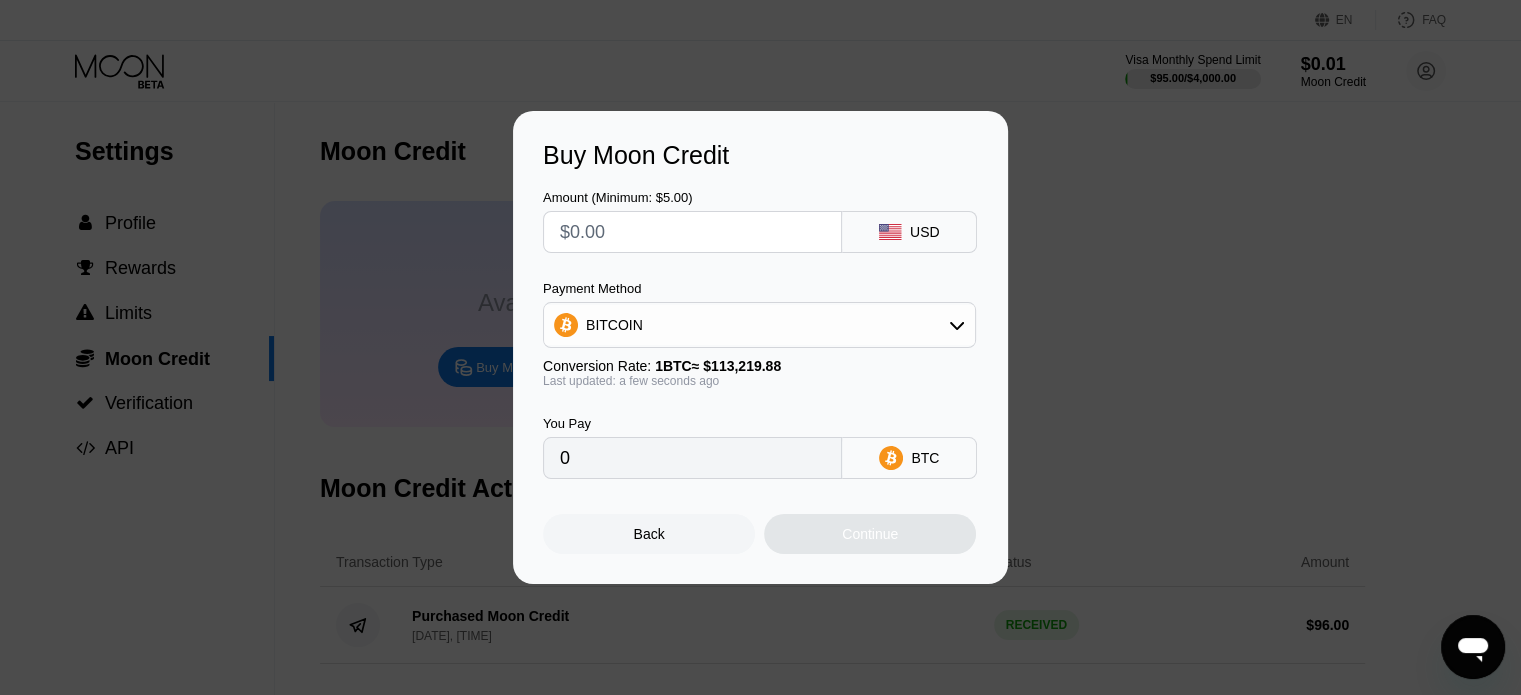 click at bounding box center (692, 232) 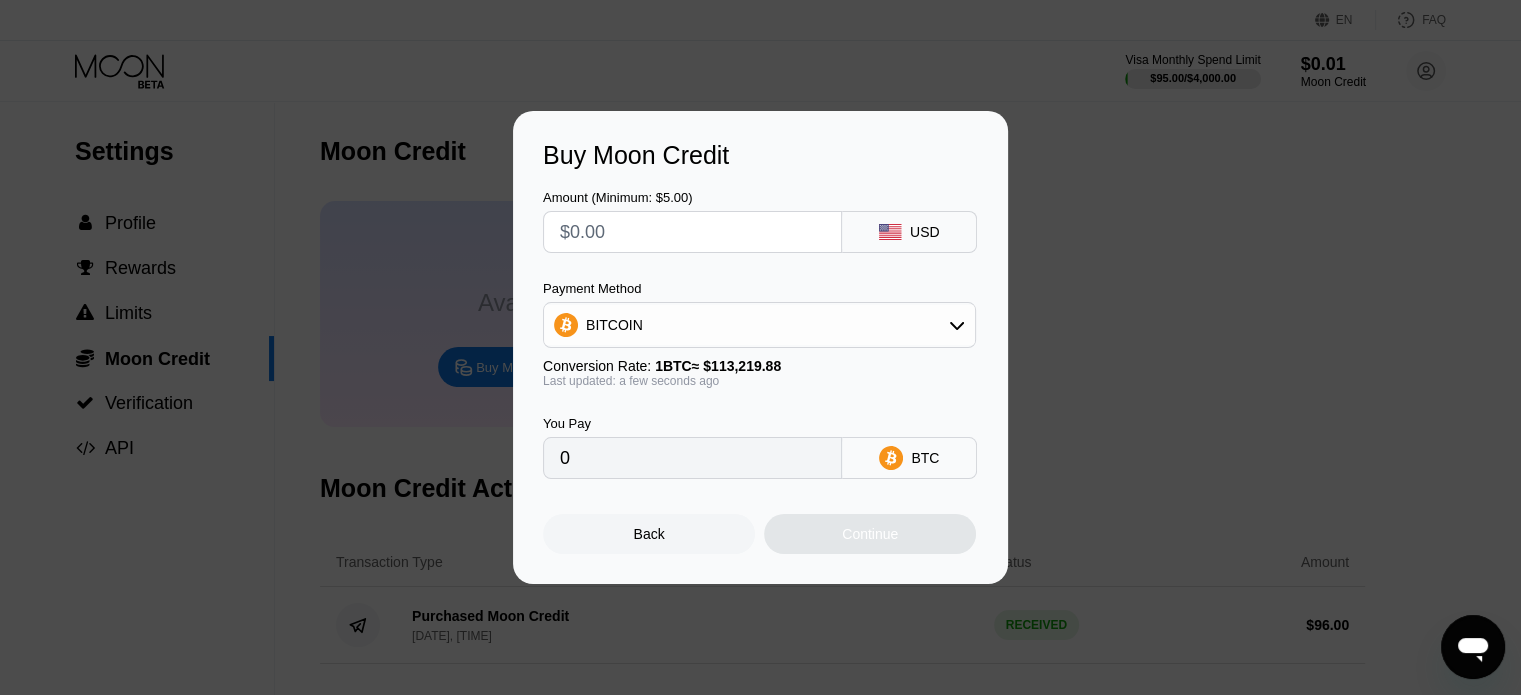 type on "$1" 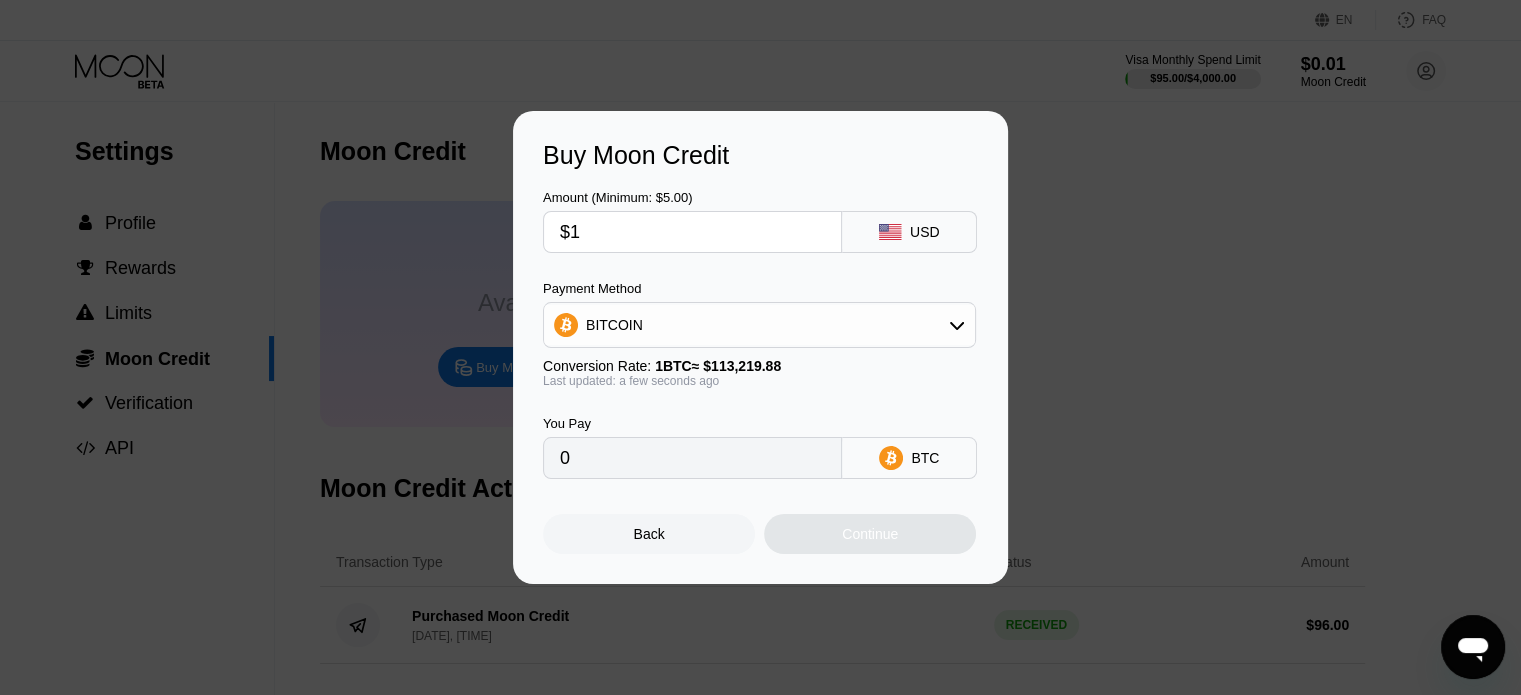 type on "0.00000884" 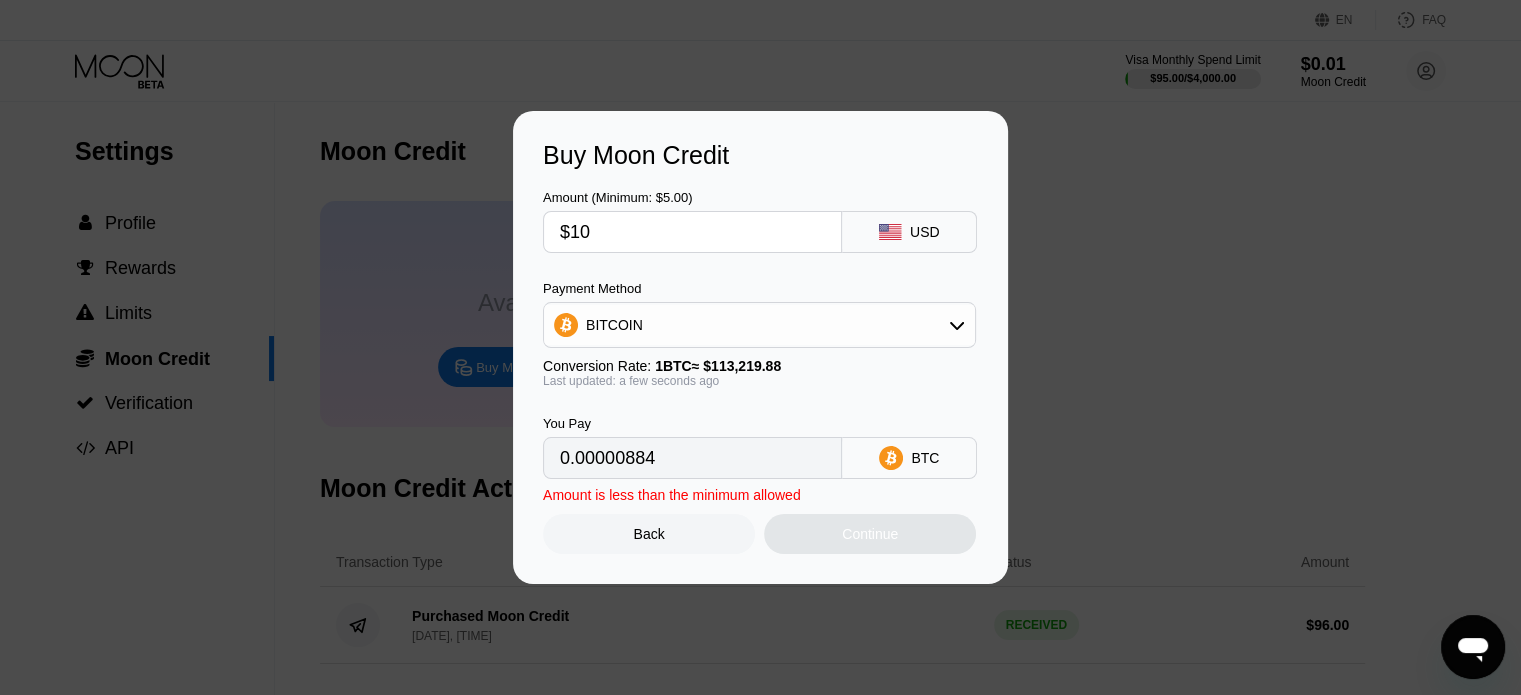 type on "$101" 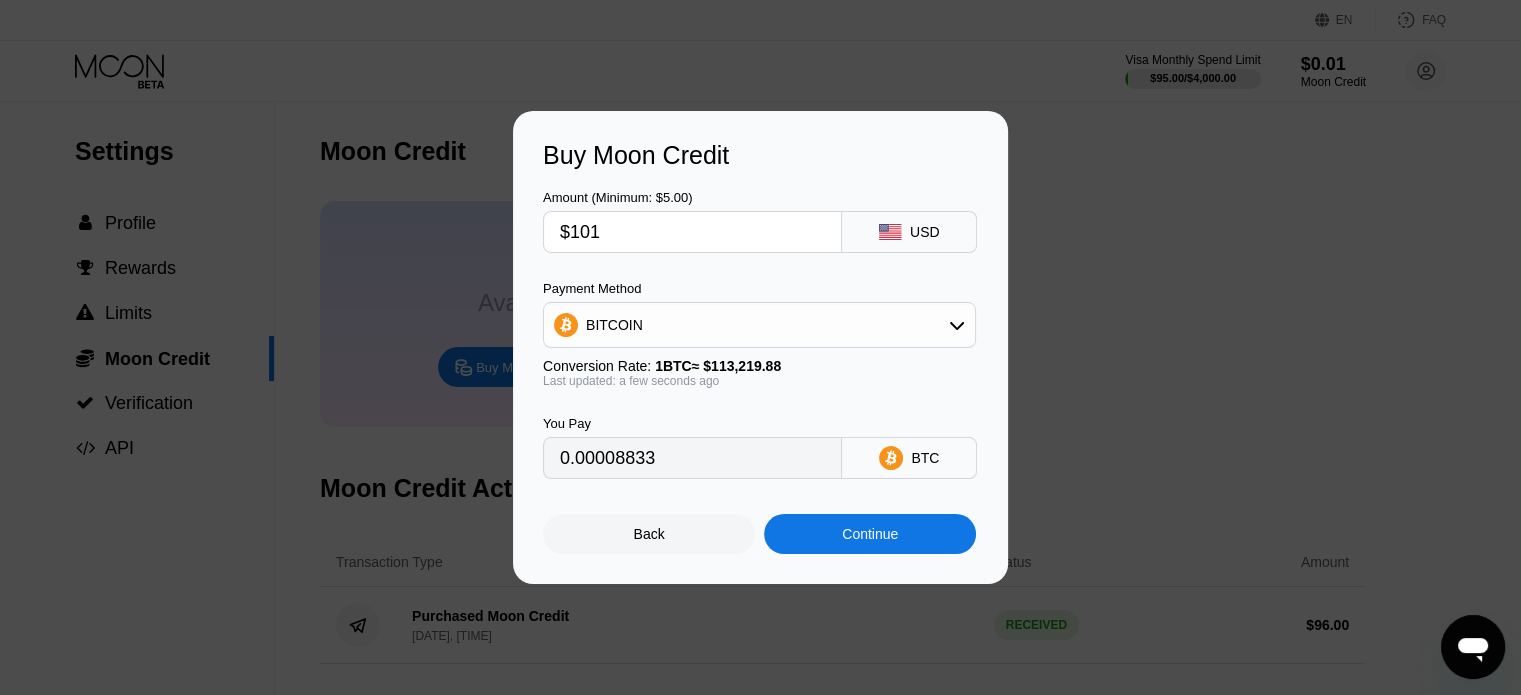 type on "0.00089207" 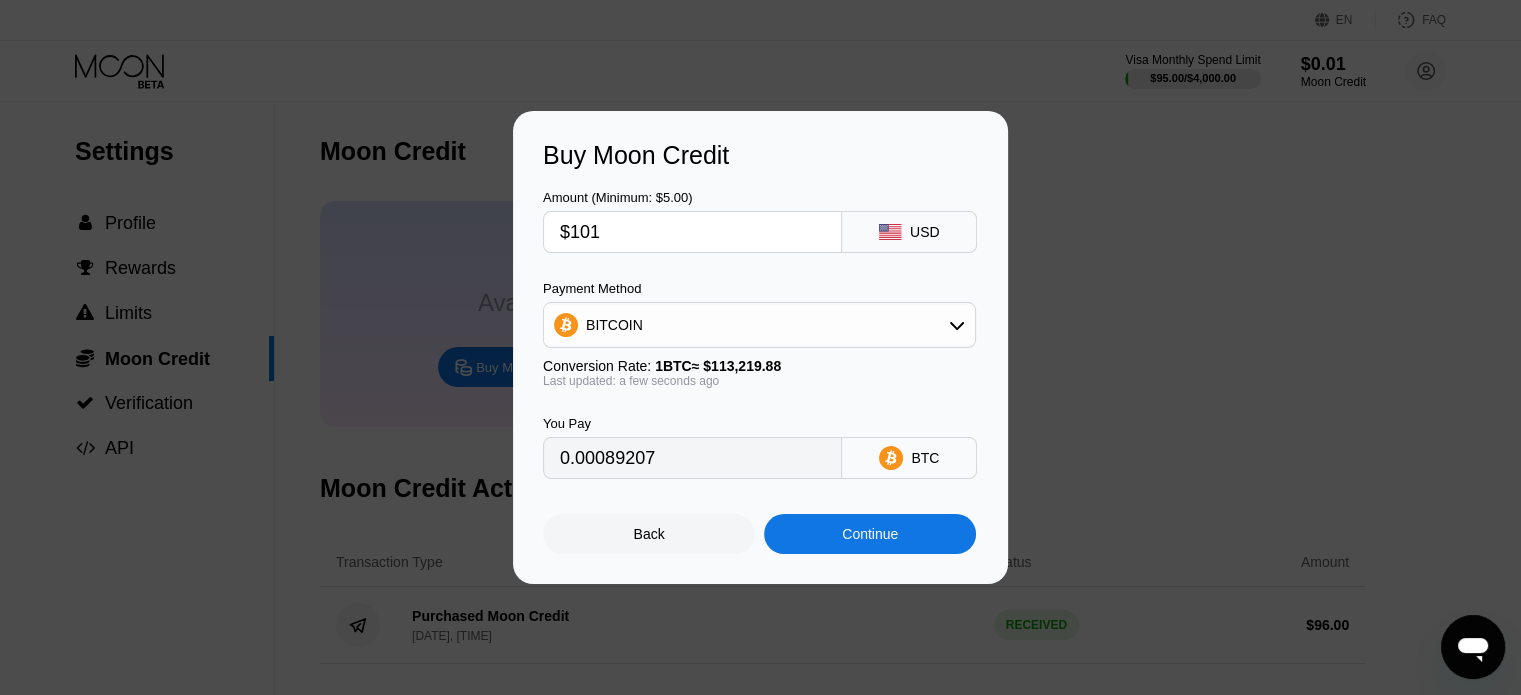 type on "$101" 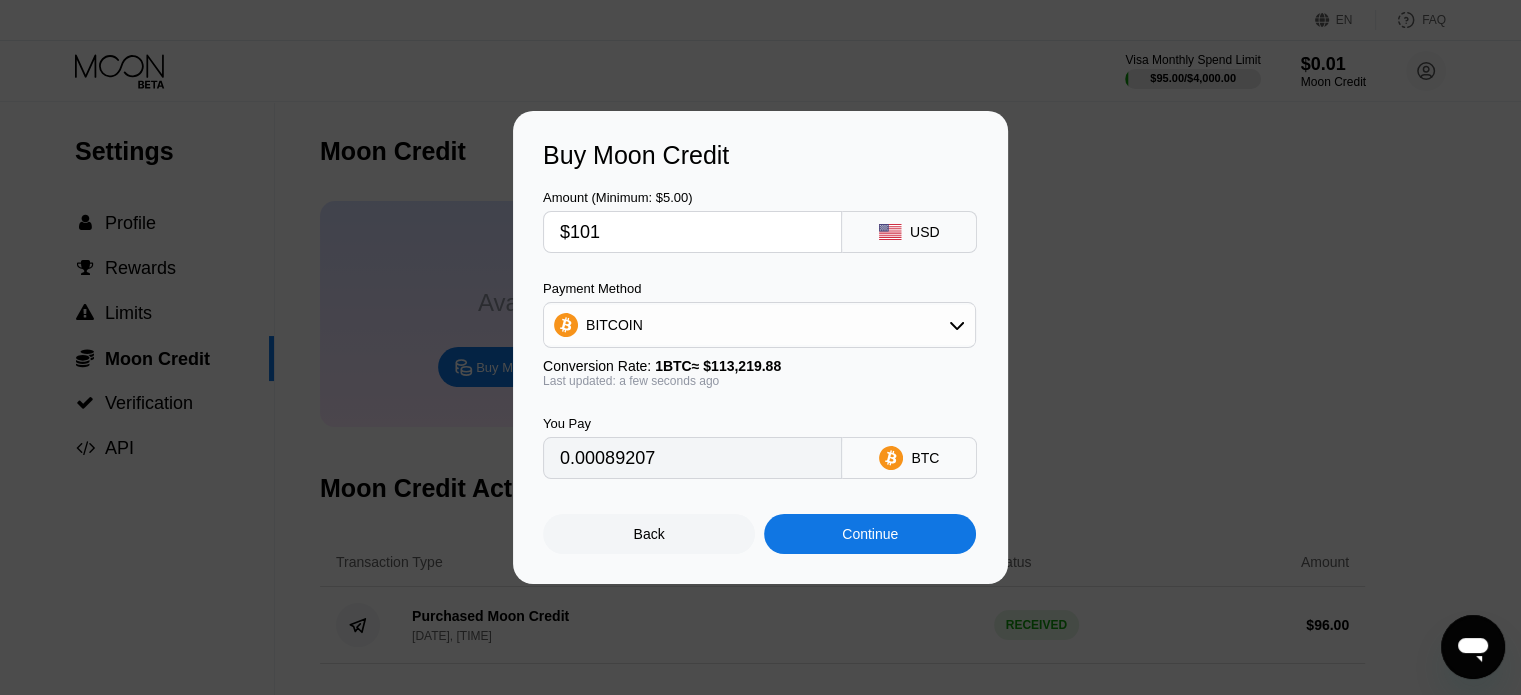 click on "BITCOIN" at bounding box center [759, 325] 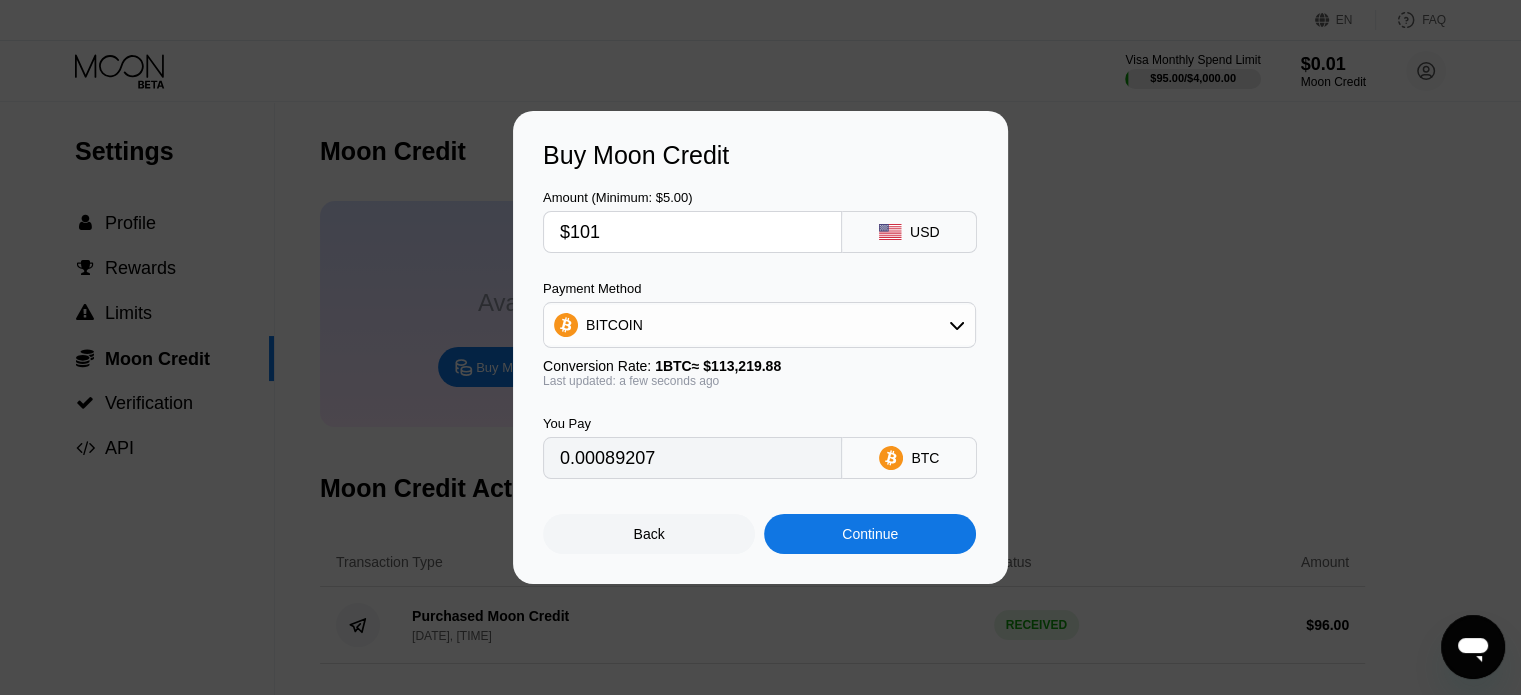 click on "BITCOIN" at bounding box center (759, 325) 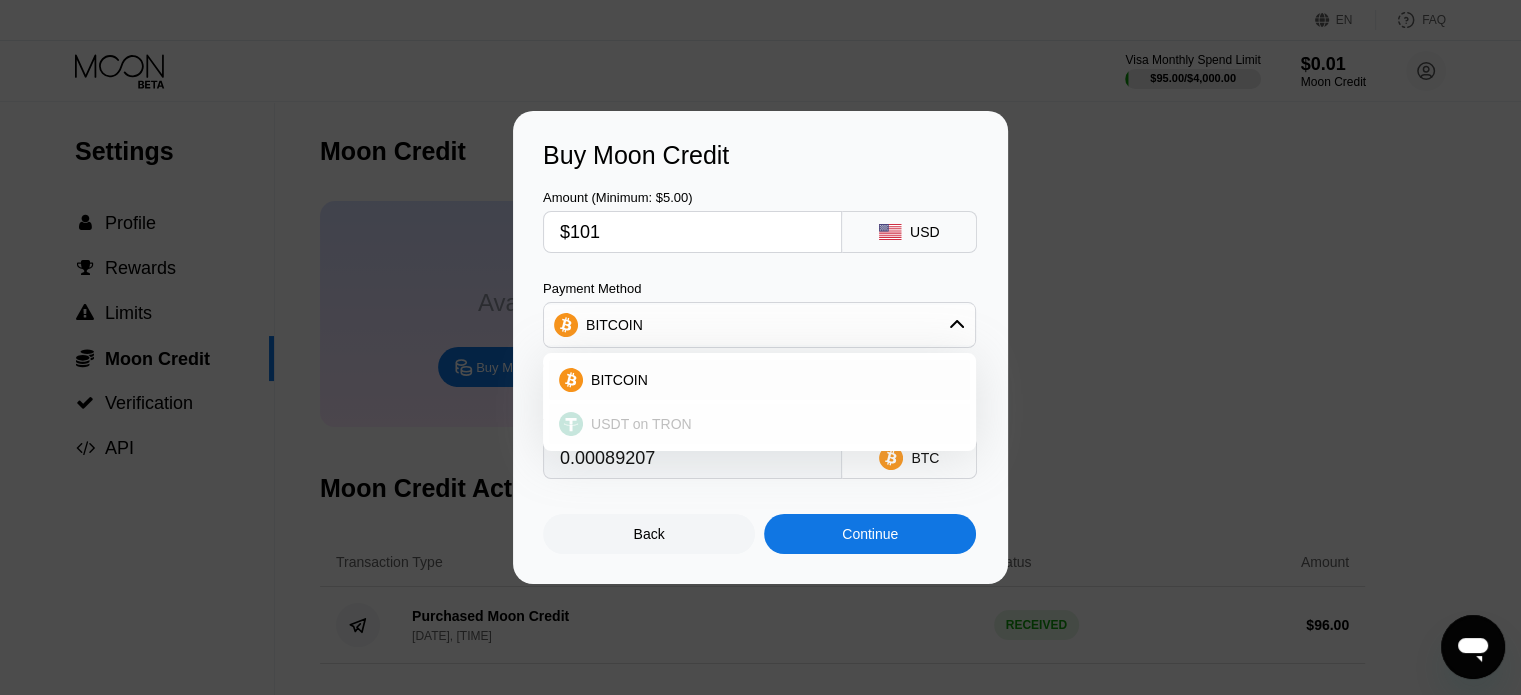 click on "USDT on TRON" at bounding box center [641, 424] 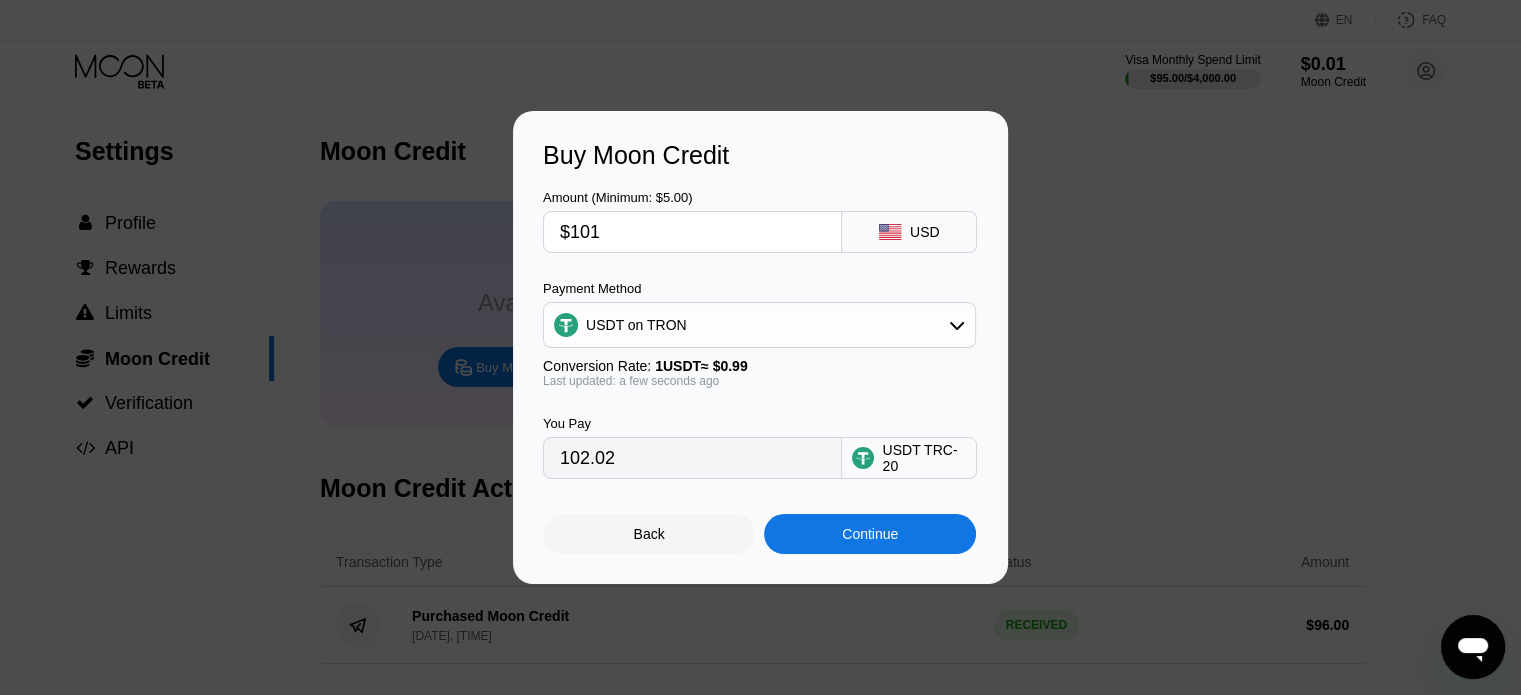 click on "Continue" at bounding box center [870, 534] 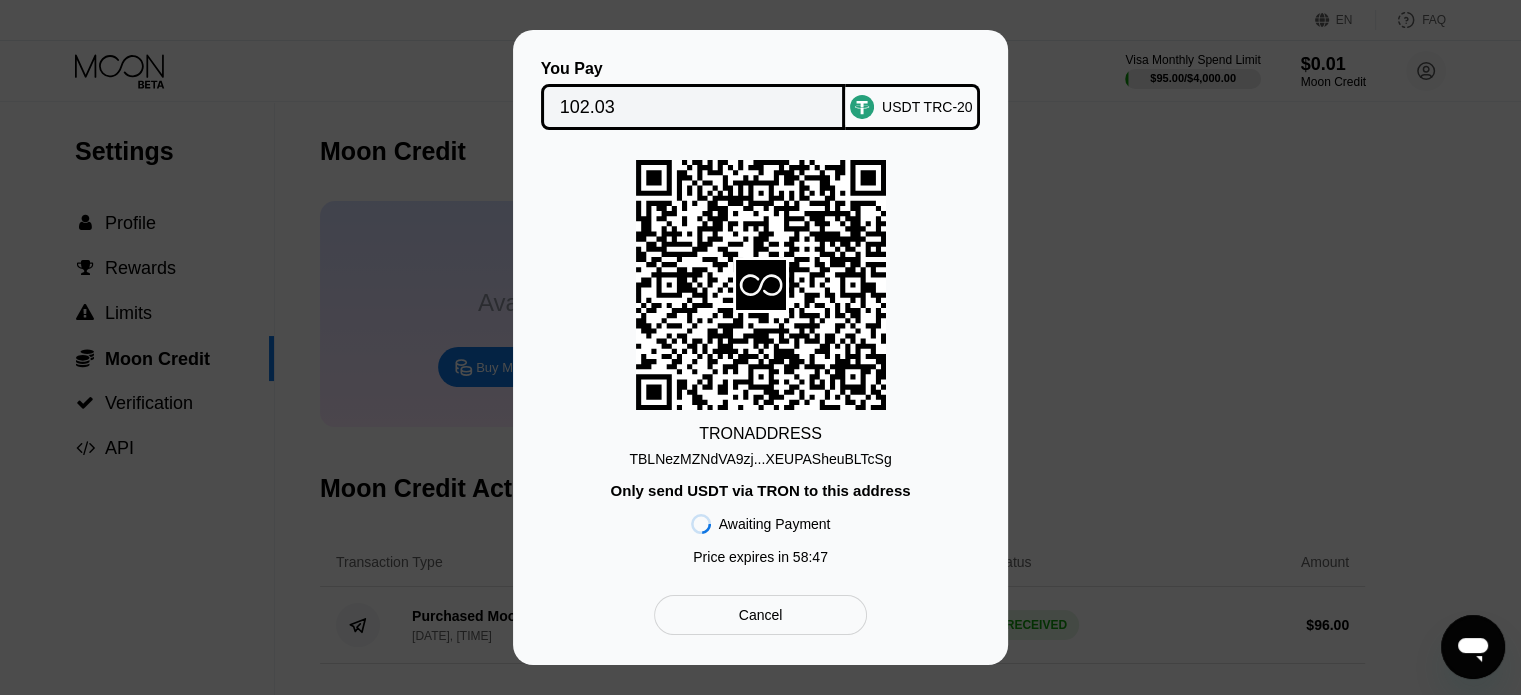 click on "TBLNezMZNdVA9zj...XEUPASheuBLTcSg" at bounding box center (760, 455) 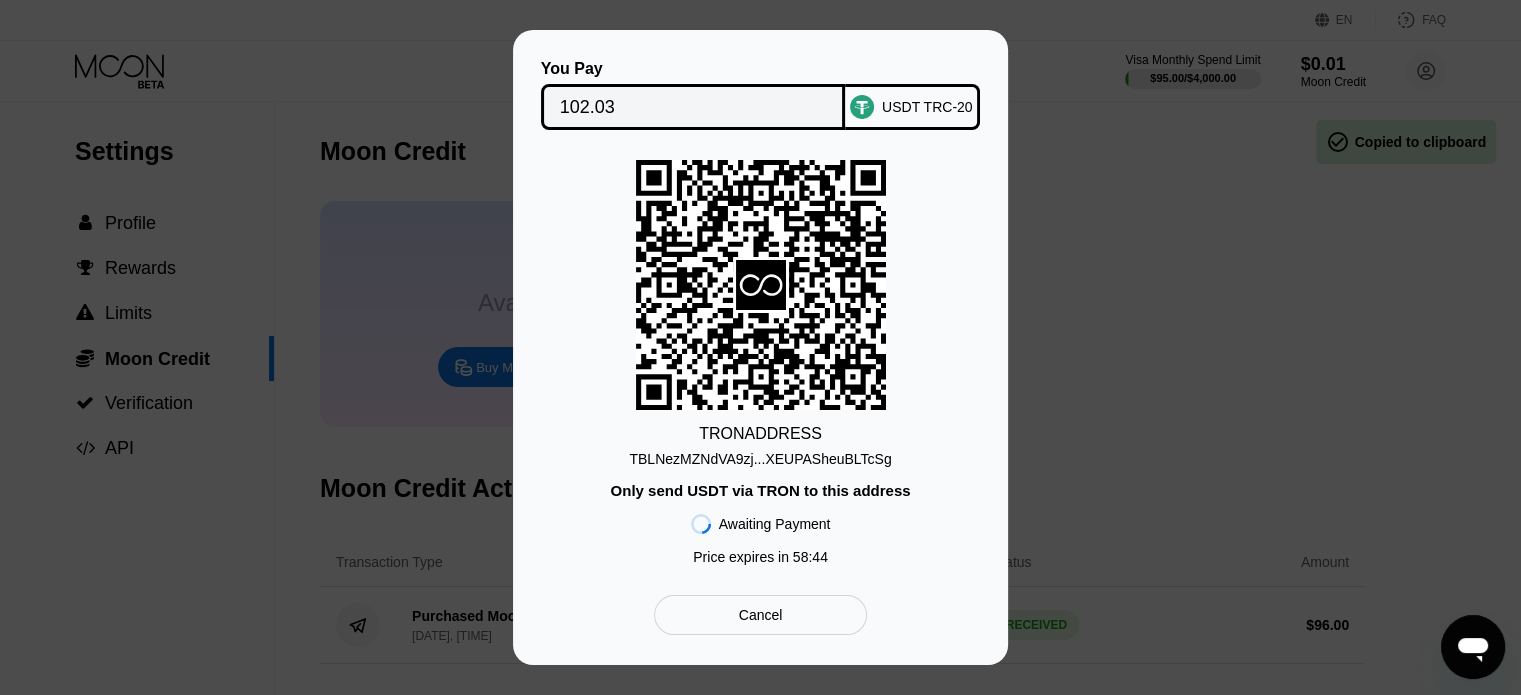 click on "102.03" at bounding box center [693, 107] 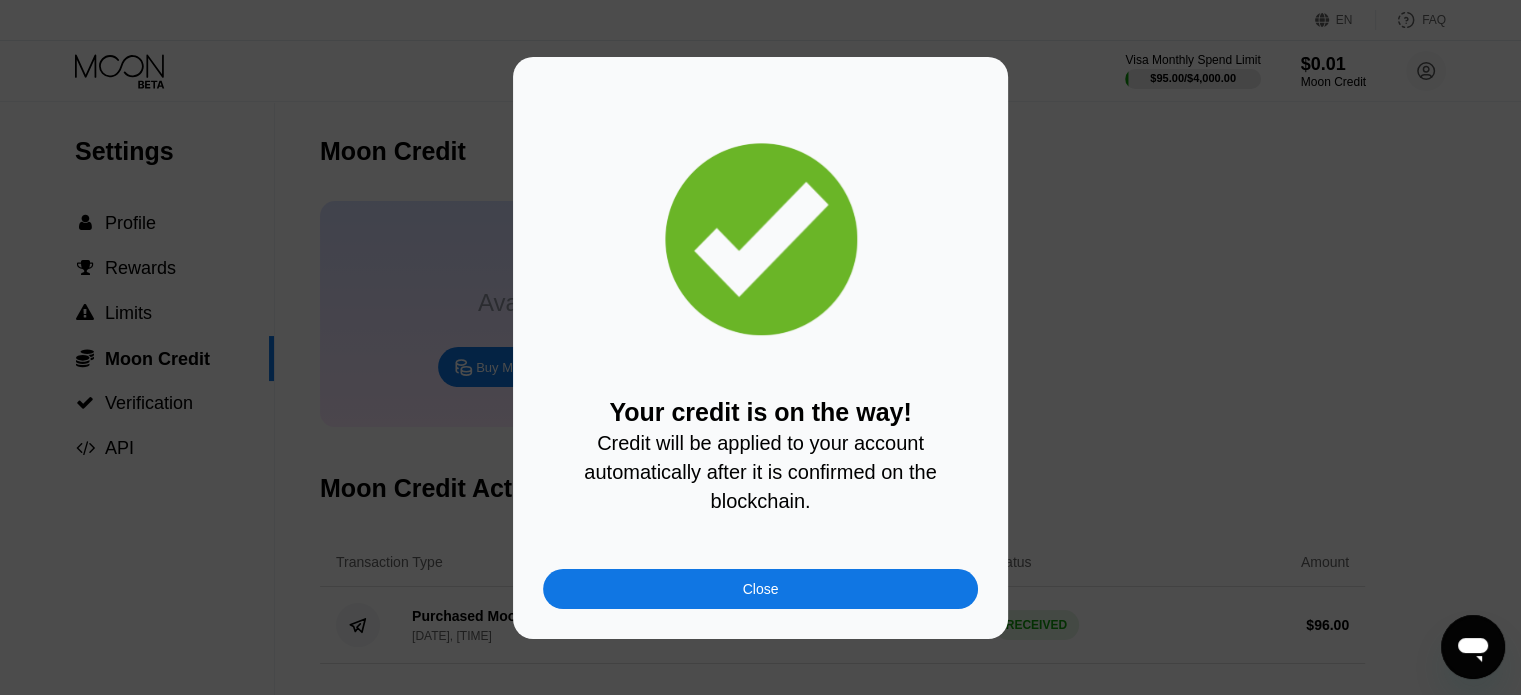 click on "Close" at bounding box center (760, 589) 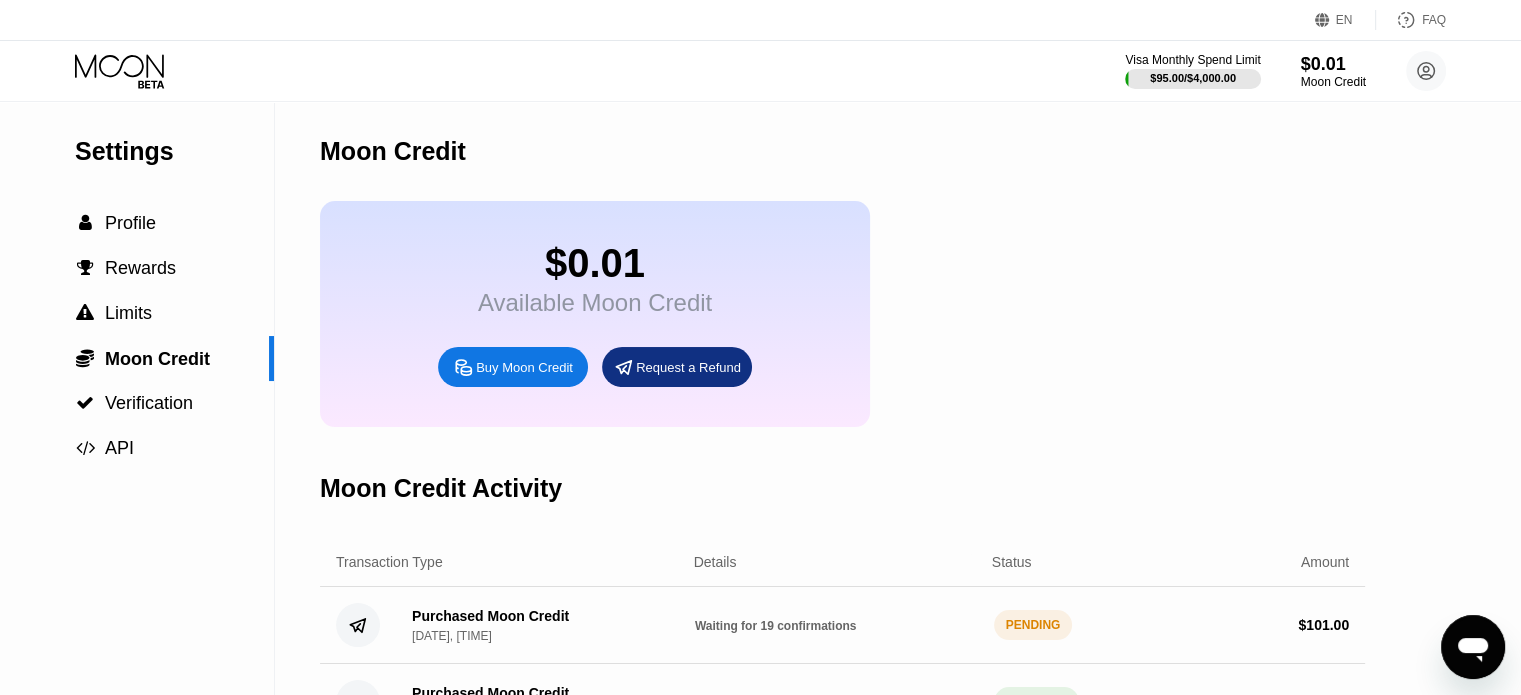 click on "Visa Monthly Spend Limit $95.00 / $4,000.00 $0.01 Moon Credit papjzyqy@dfirstmail.com  Home Settings Support Careers About Us Log out Privacy policy Terms" at bounding box center (760, 71) 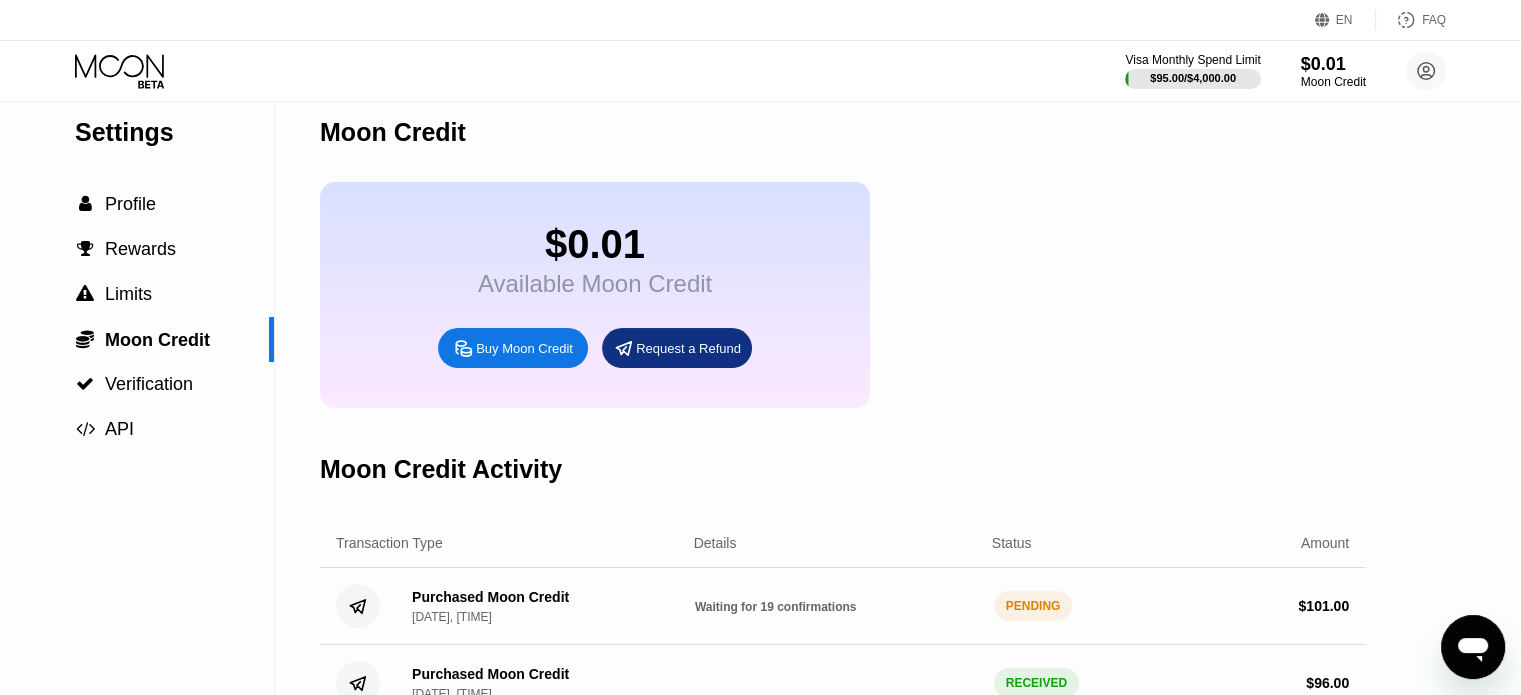 scroll, scrollTop: 0, scrollLeft: 0, axis: both 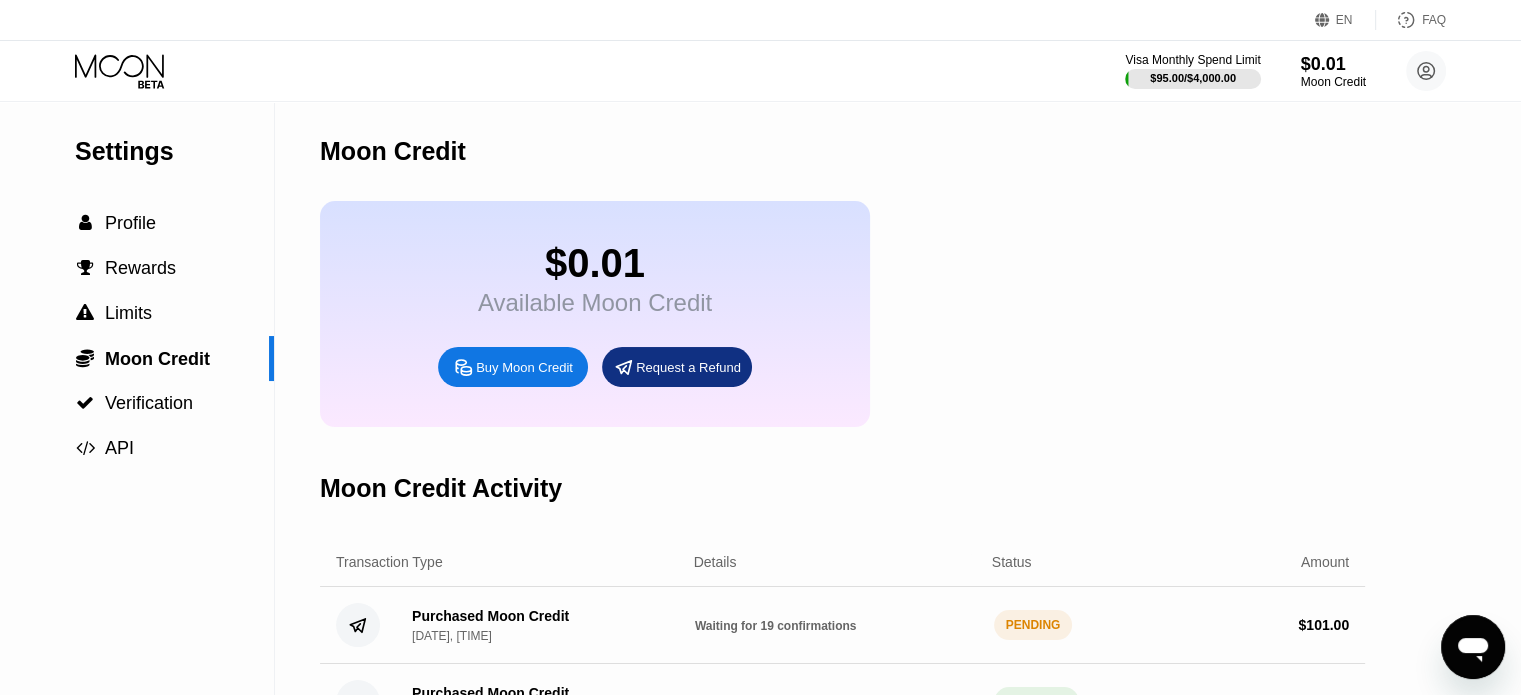 click 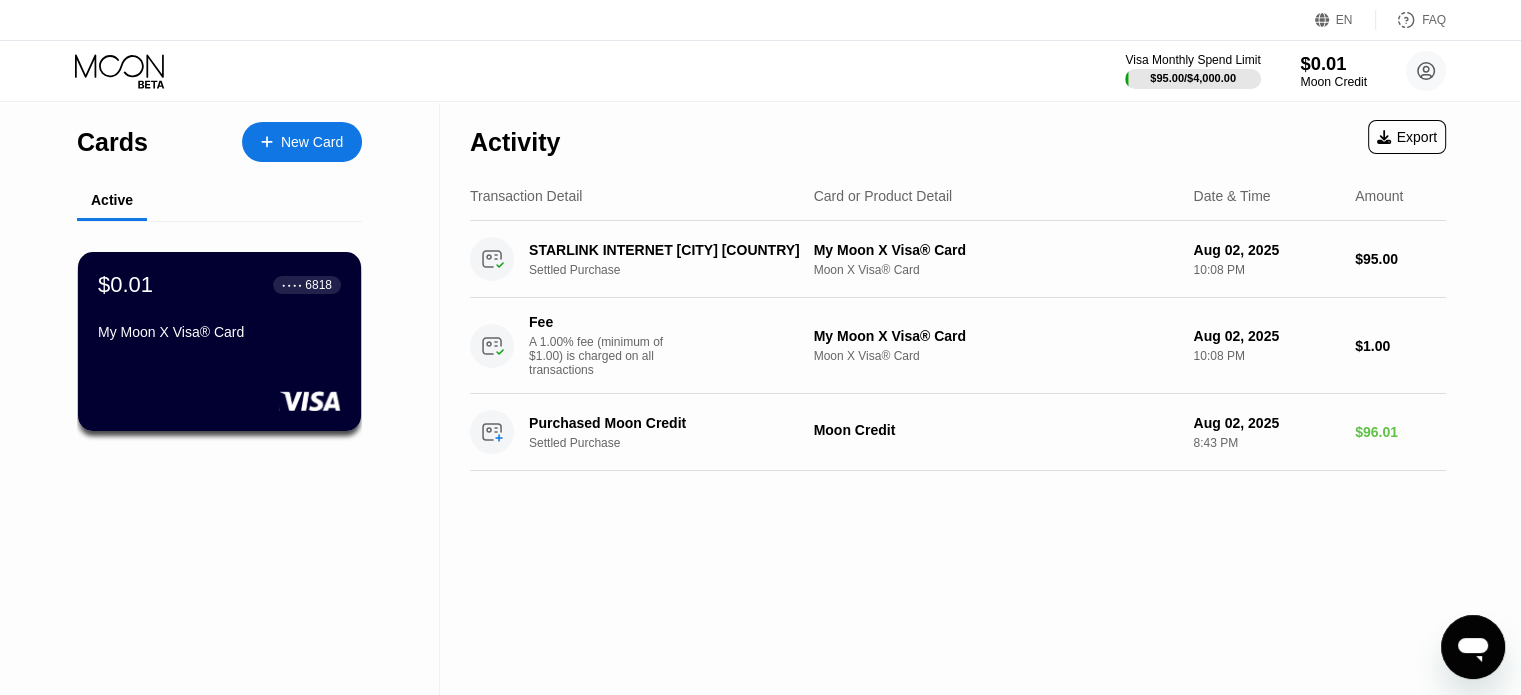 click on "$0.01" at bounding box center [1333, 63] 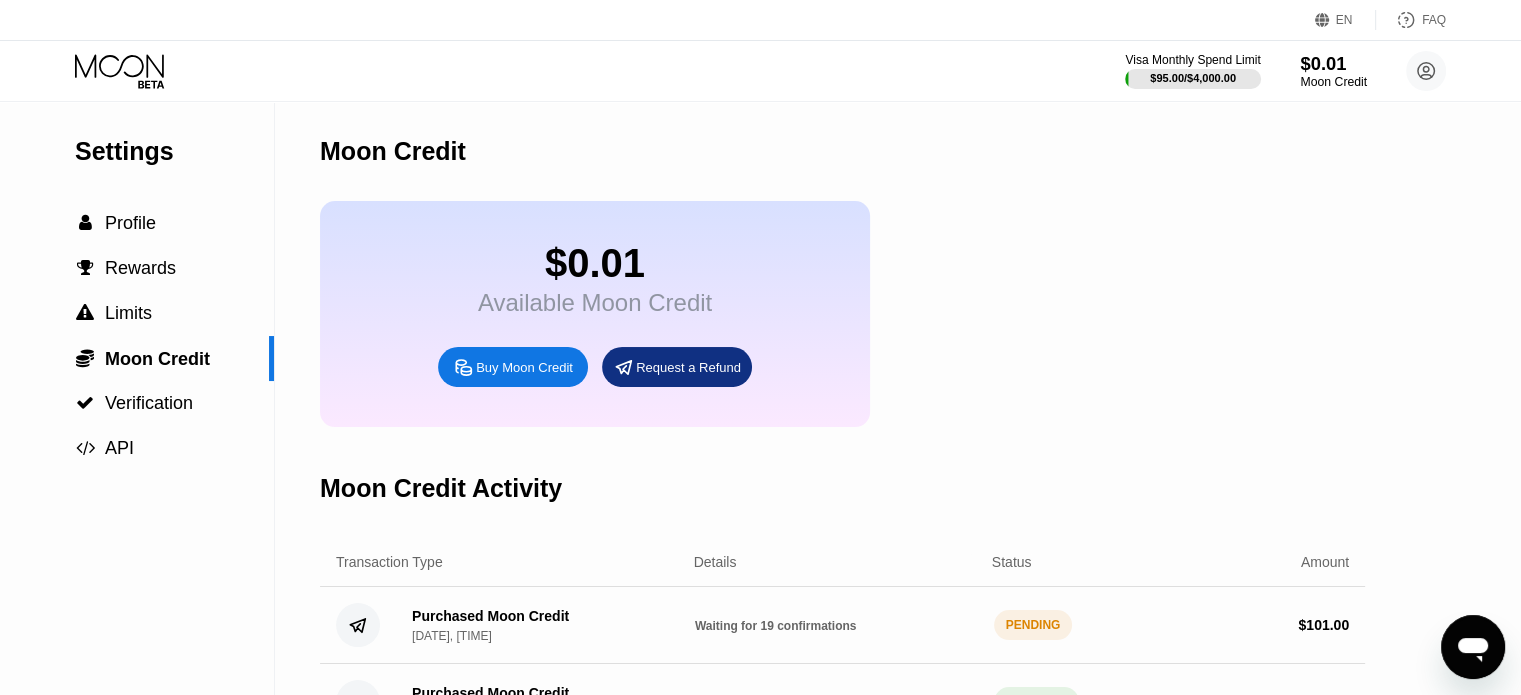 click on "$0.01" at bounding box center [1333, 63] 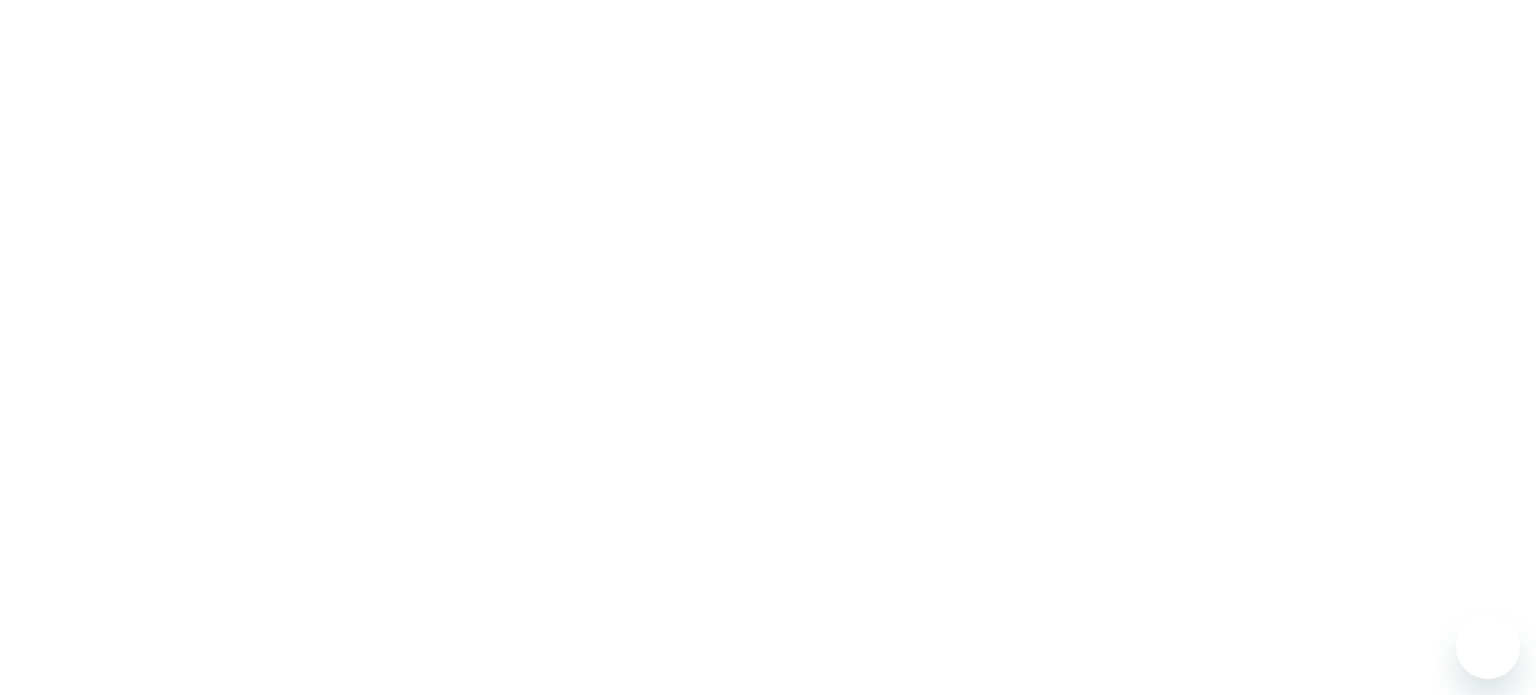 scroll, scrollTop: 0, scrollLeft: 0, axis: both 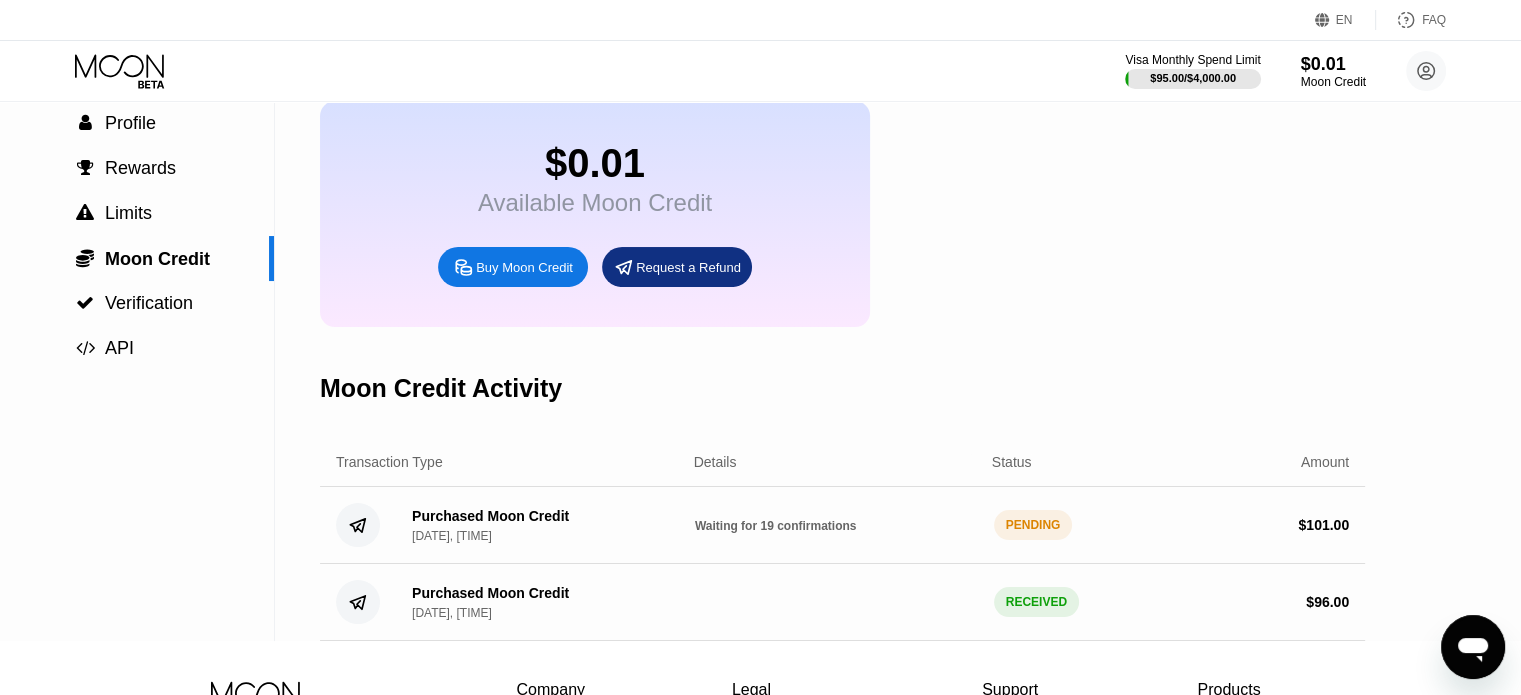 click on "PENDING" at bounding box center [1033, 525] 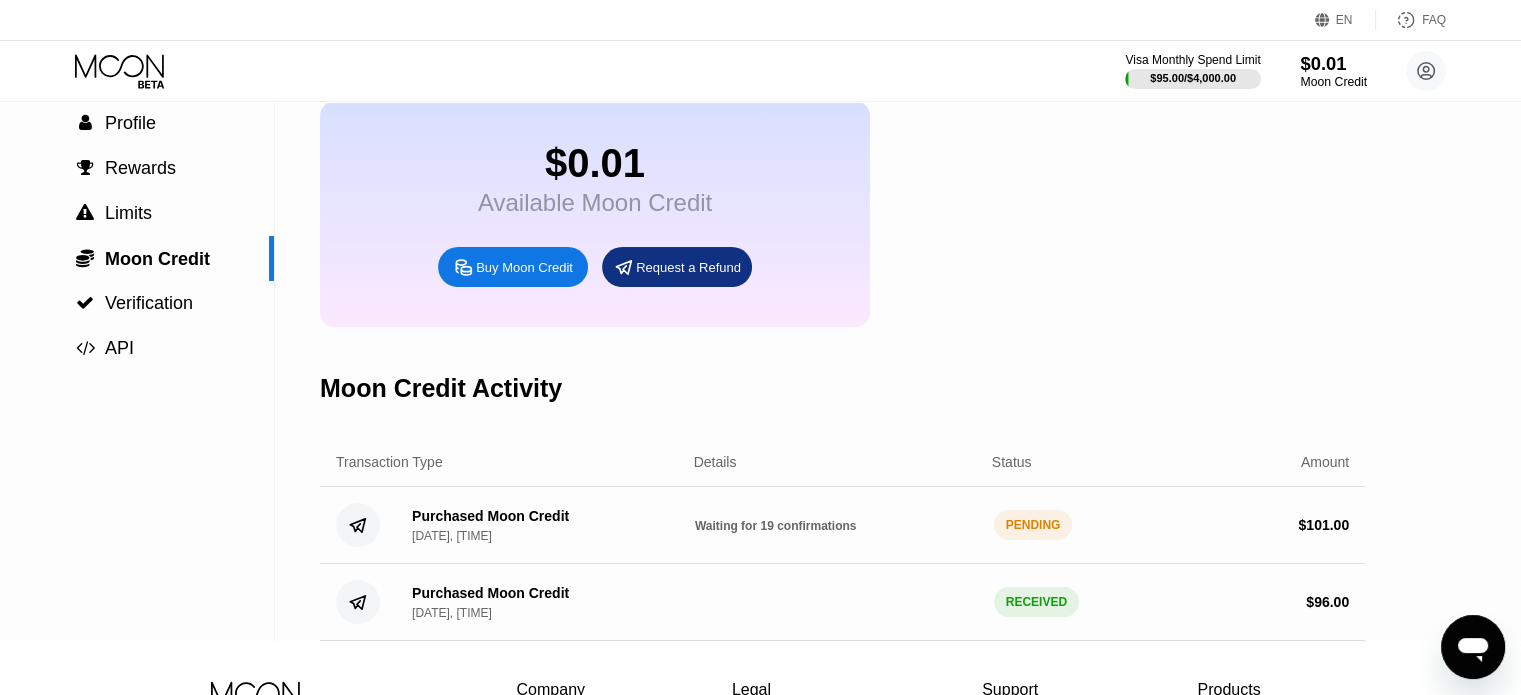 click on "Moon Credit" at bounding box center (1333, 82) 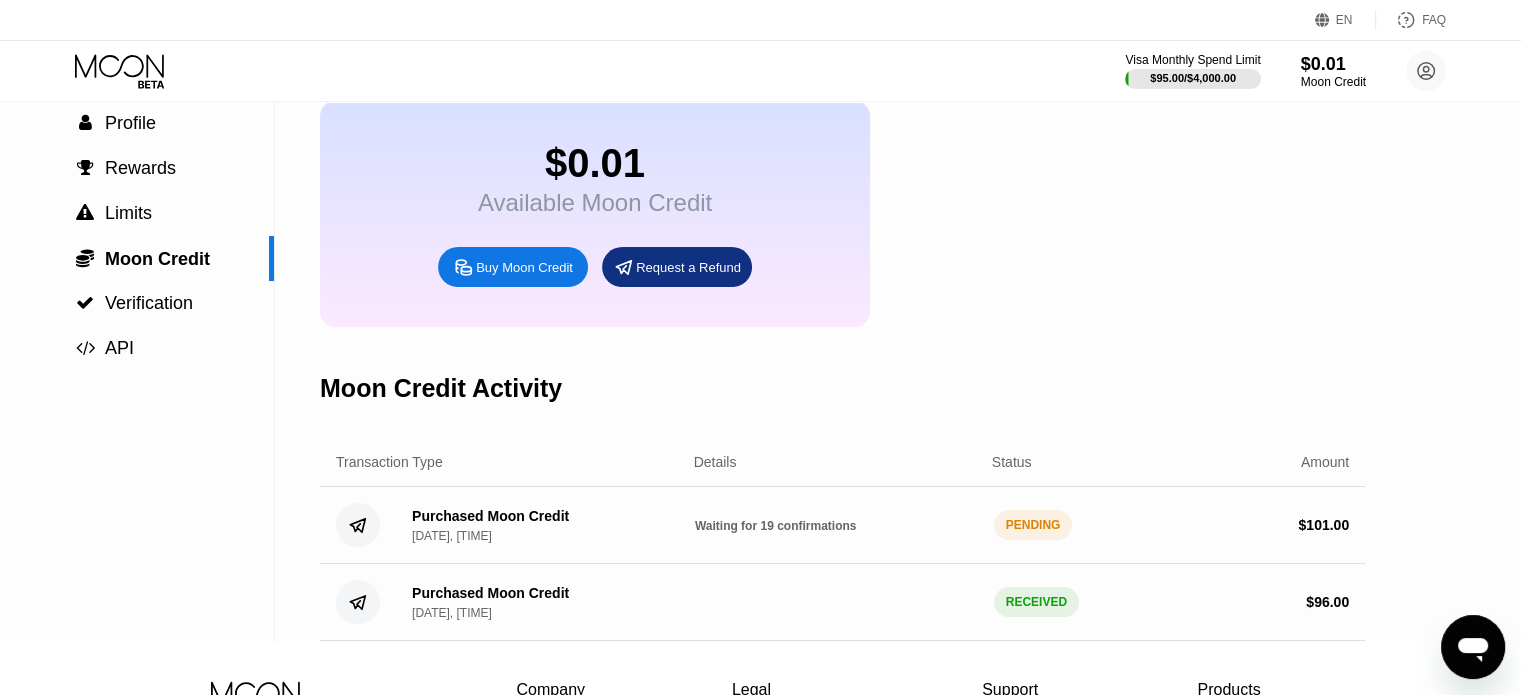 click 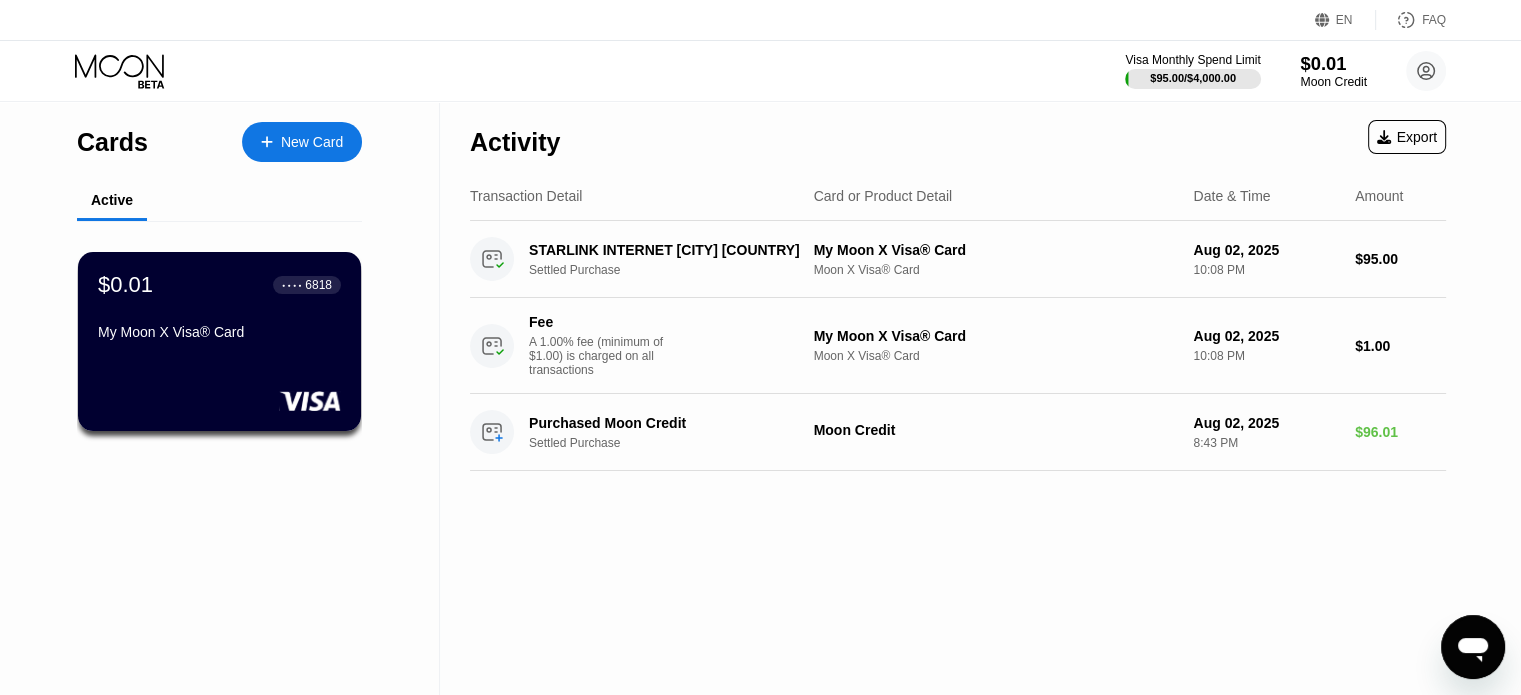 click on "$0.01" at bounding box center [1333, 63] 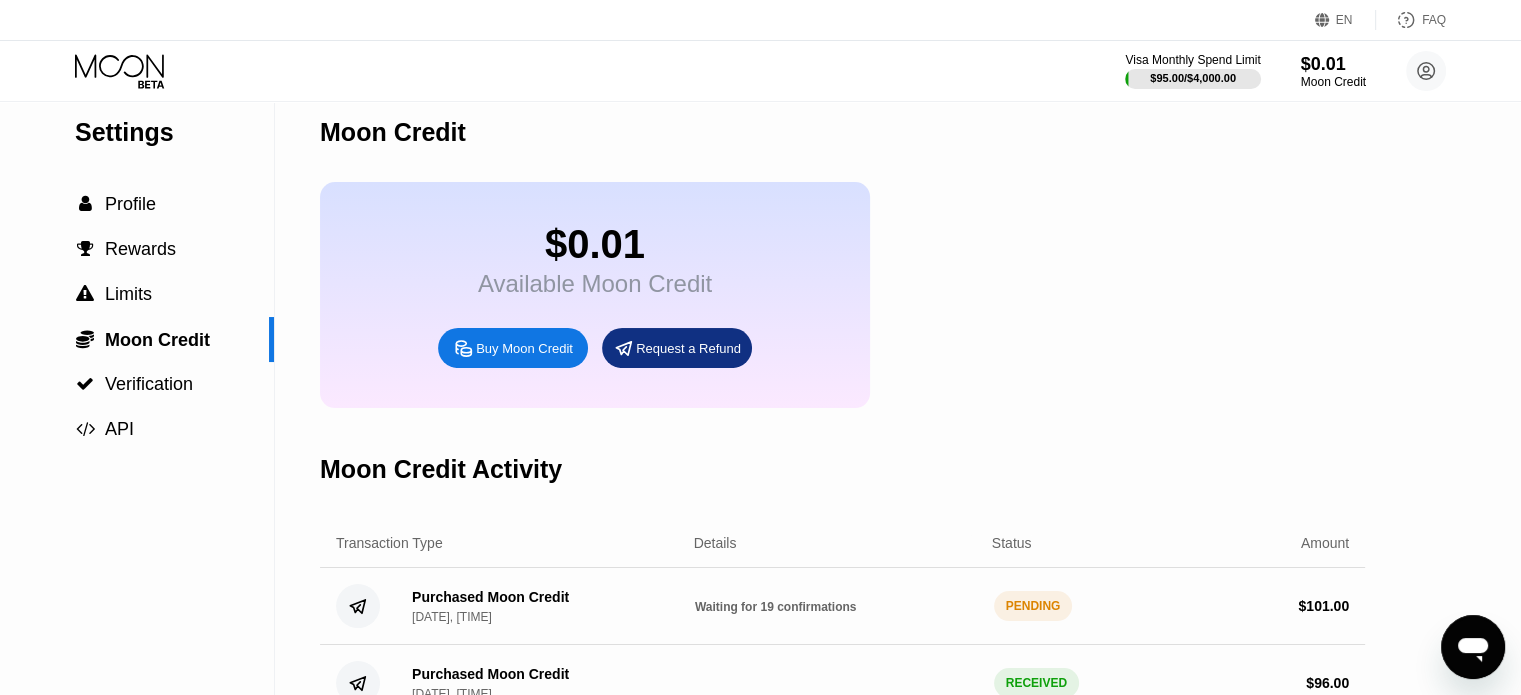 scroll, scrollTop: 0, scrollLeft: 0, axis: both 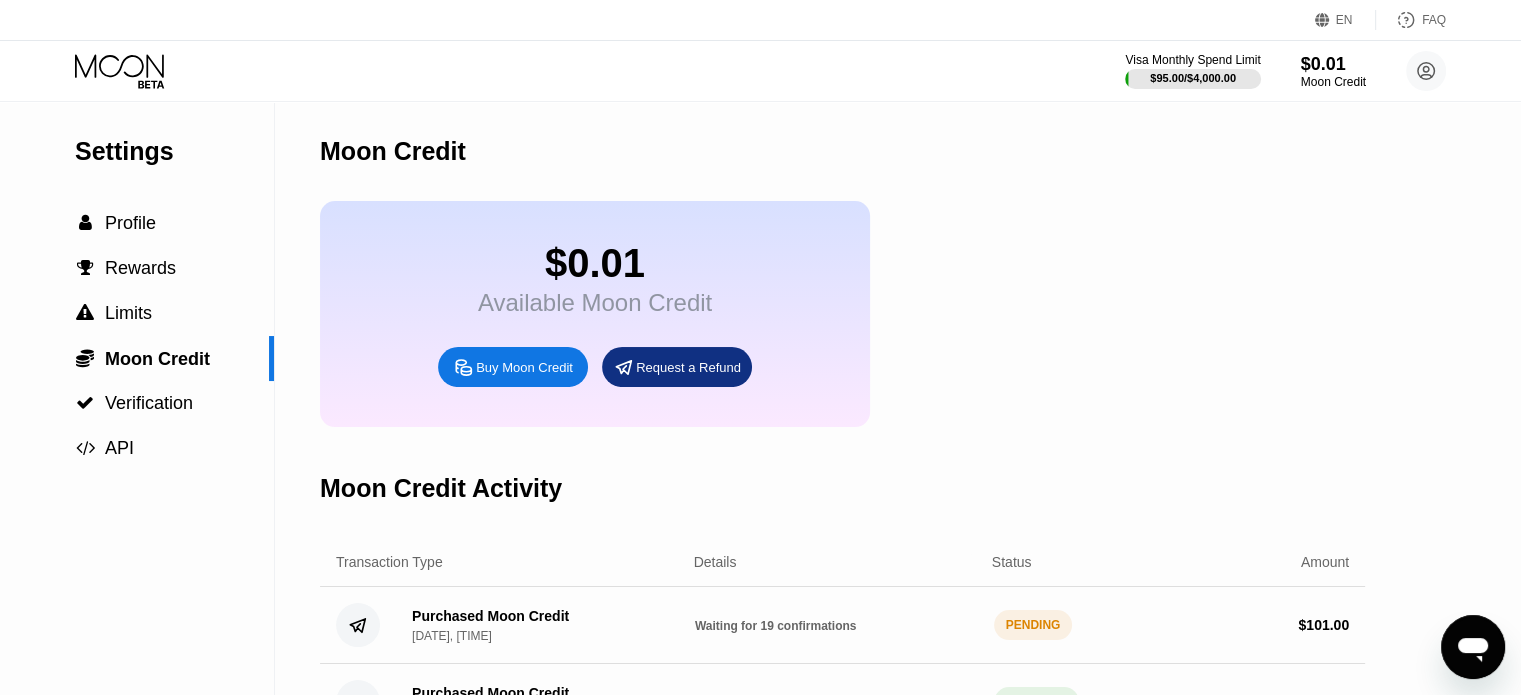 click 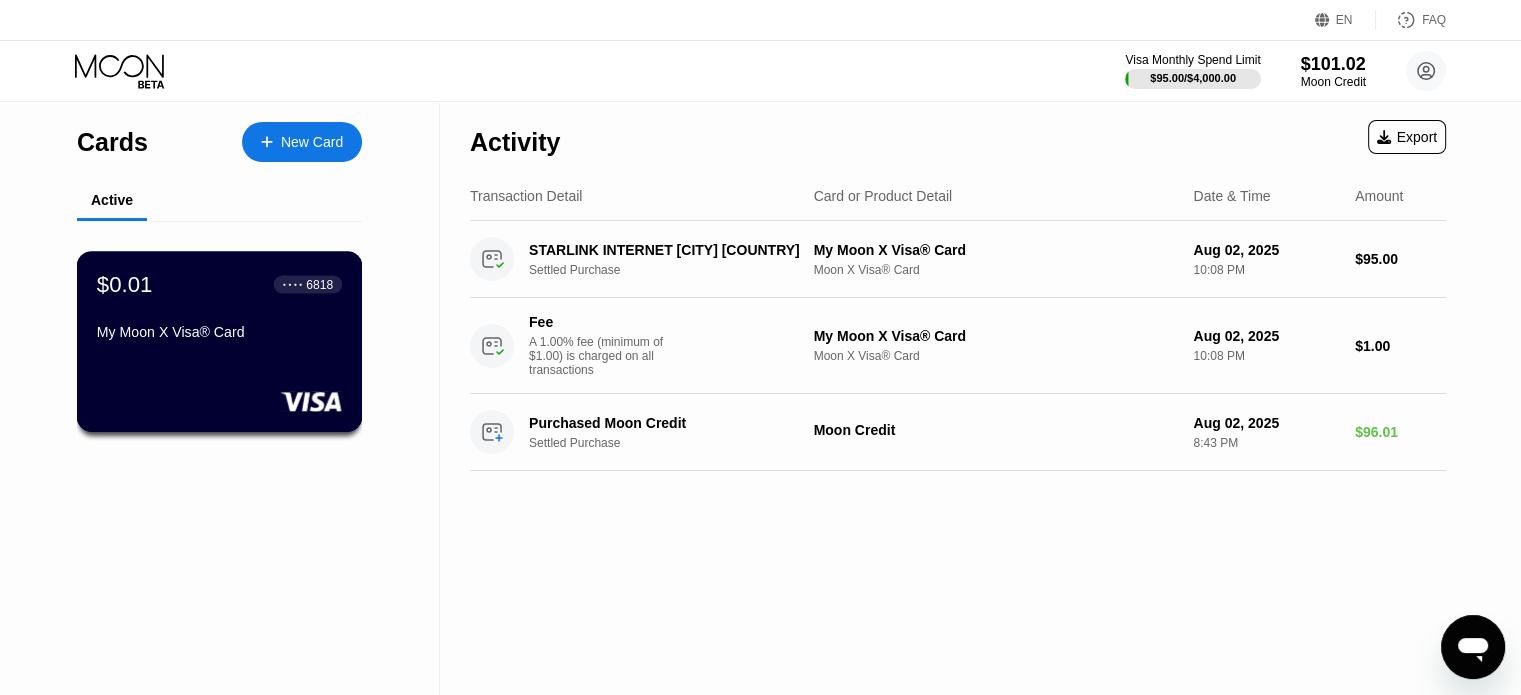 click on "My Moon X Visa® Card" at bounding box center (219, 332) 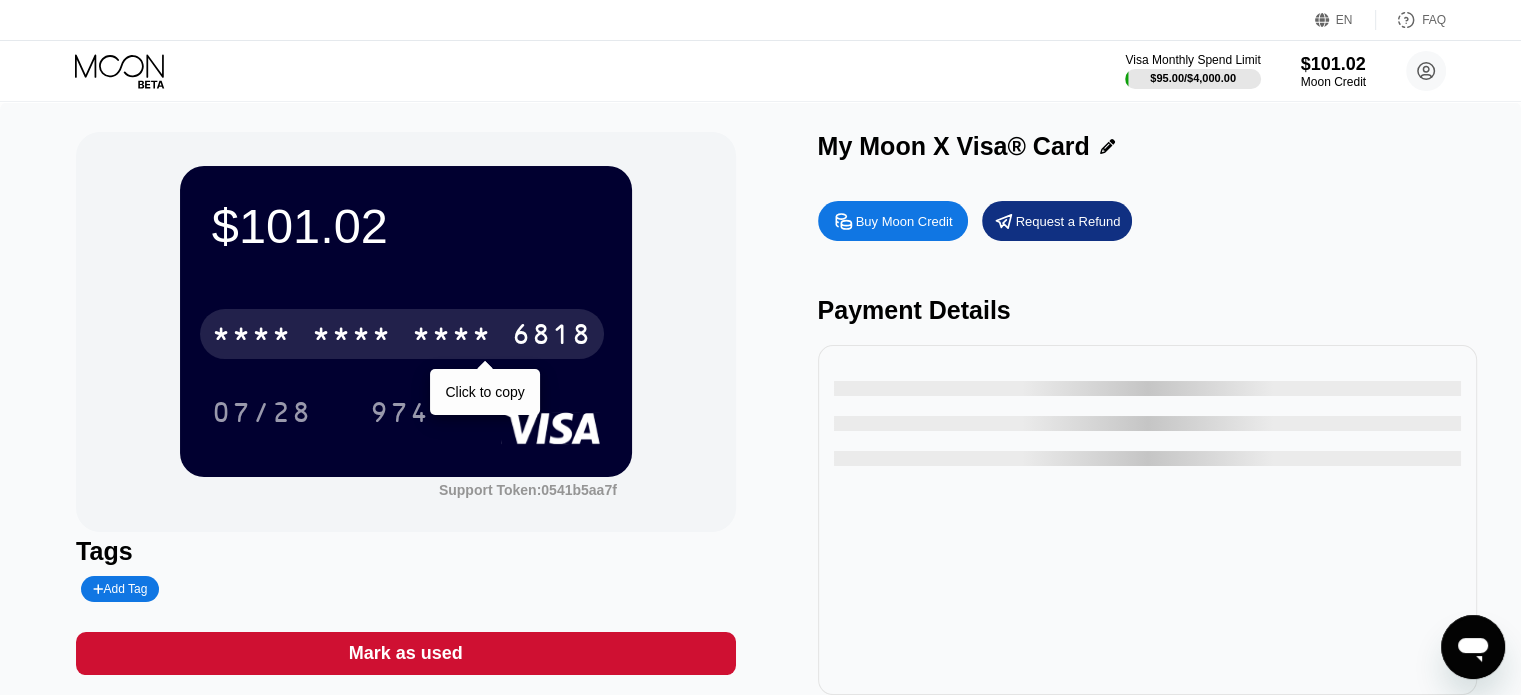 click on "* * * * * * * * * * * * 6818" at bounding box center (402, 334) 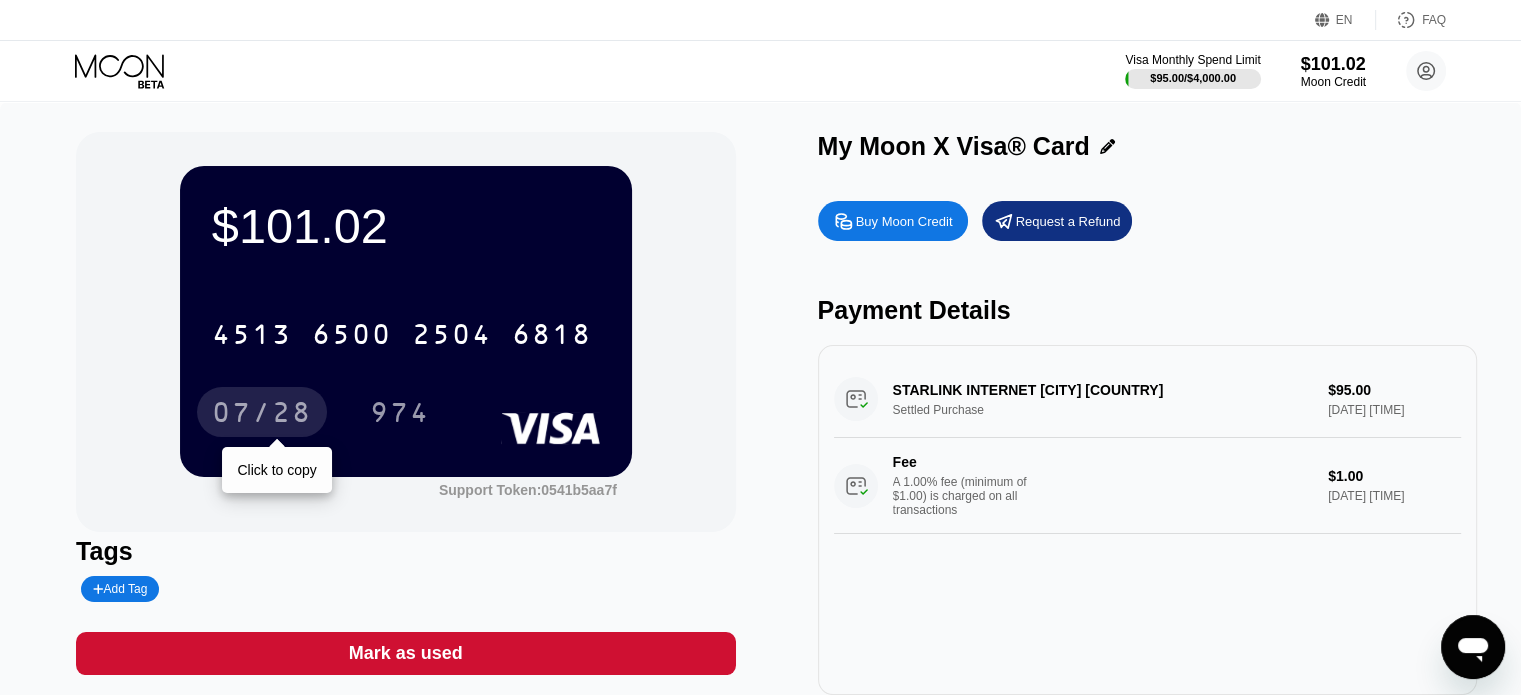 click on "07/28" at bounding box center (262, 415) 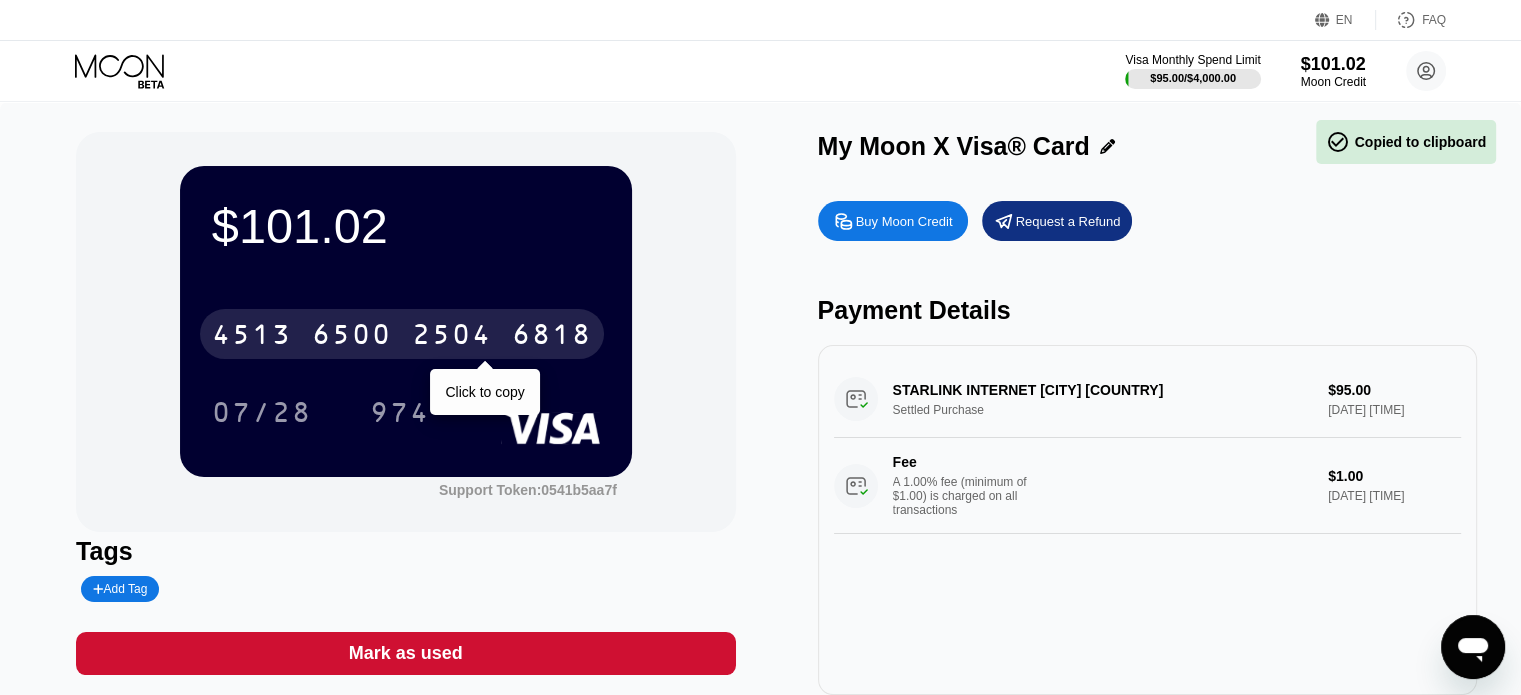 click on "974" at bounding box center [400, 412] 